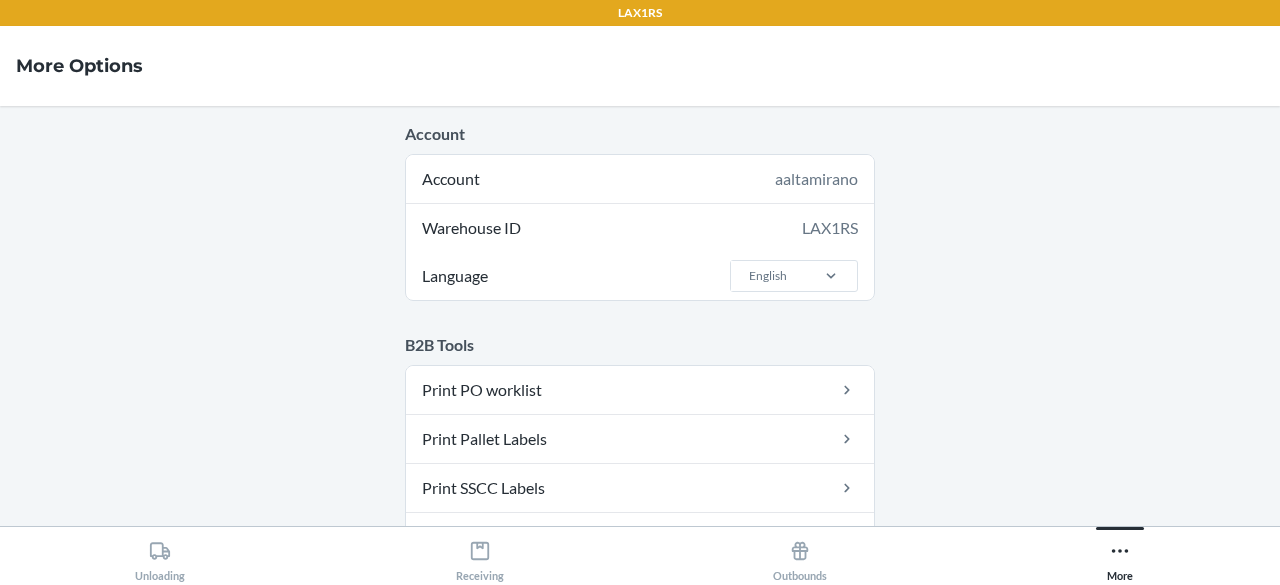 scroll, scrollTop: 0, scrollLeft: 0, axis: both 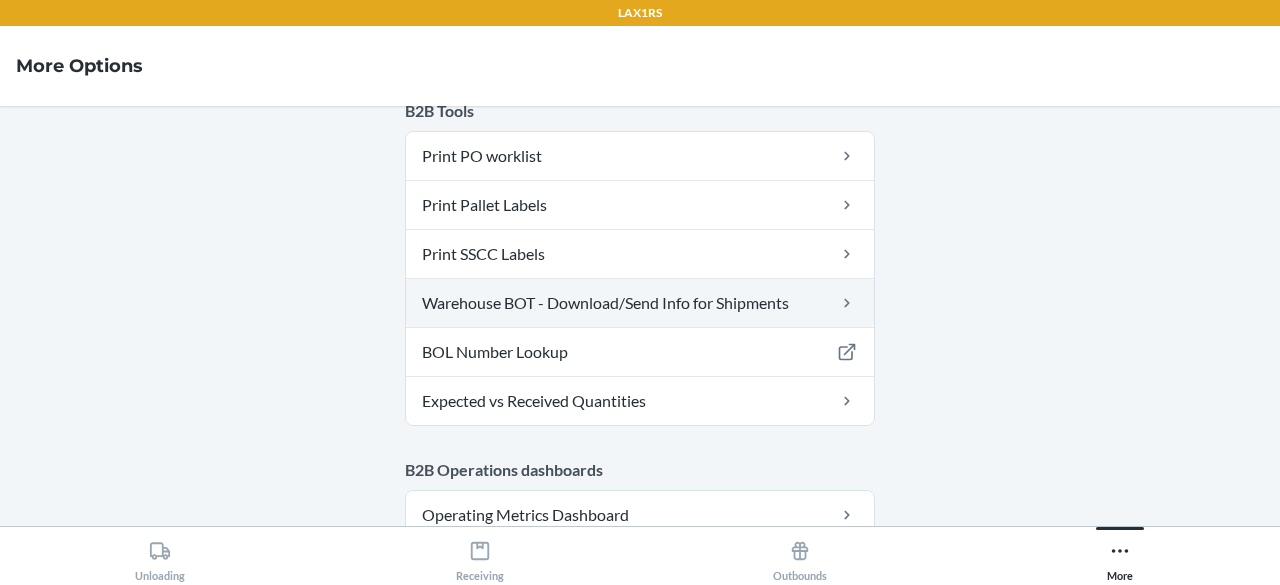 click on "Warehouse BOT - Download/Send Info for Shipments" at bounding box center (640, 303) 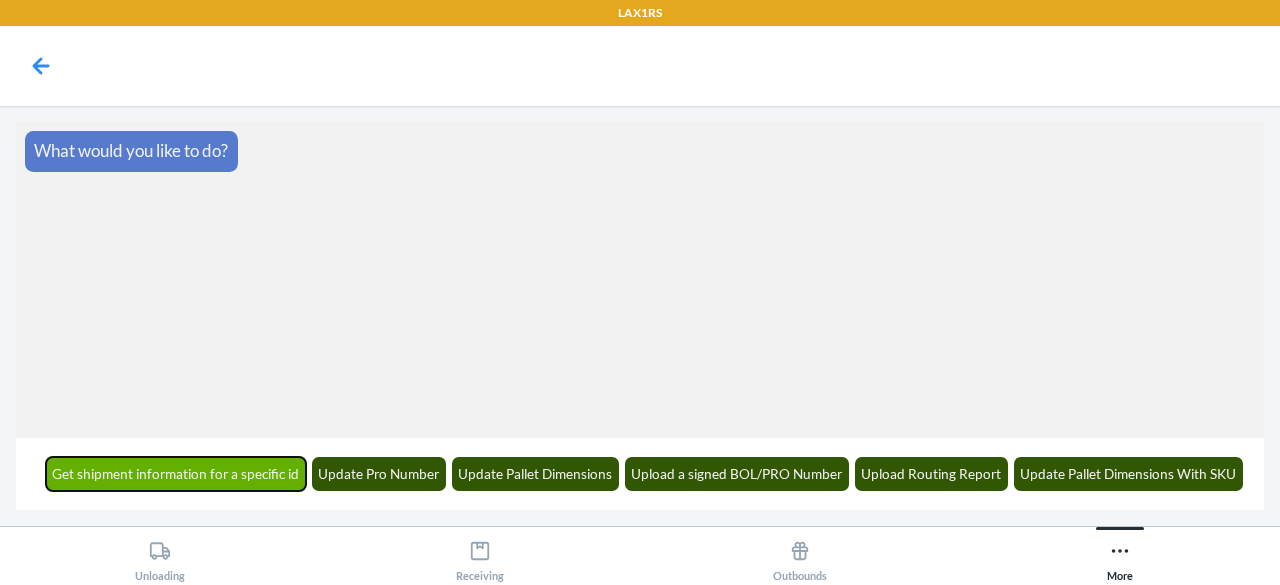 click on "Get shipment information for a specific id" at bounding box center [176, 474] 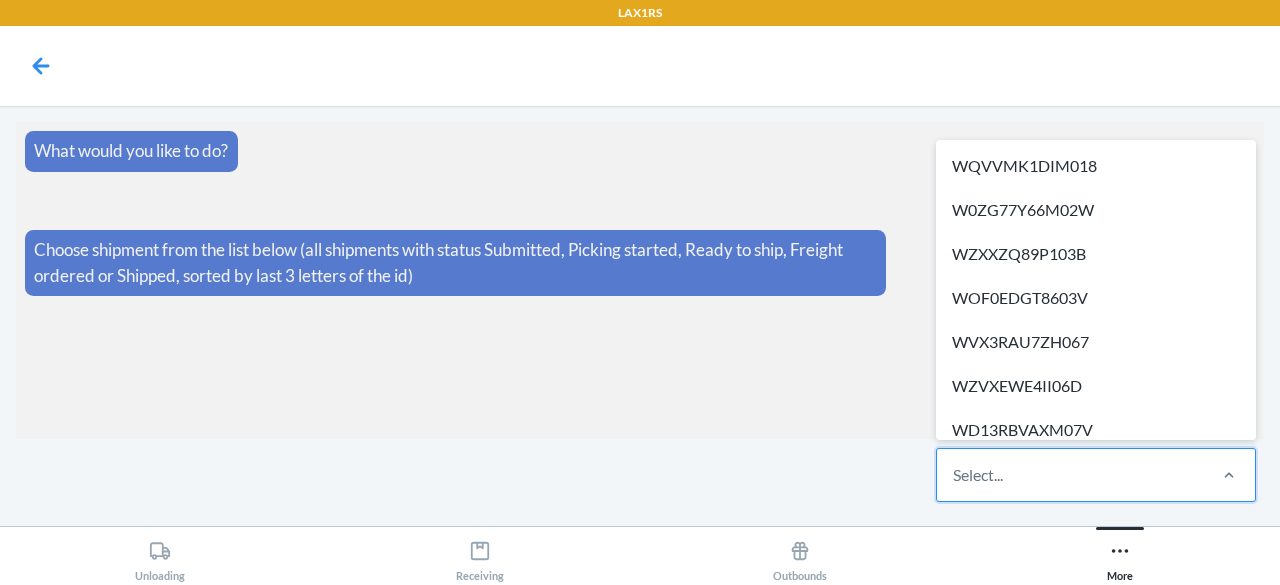 click on "Select..." at bounding box center (1070, 475) 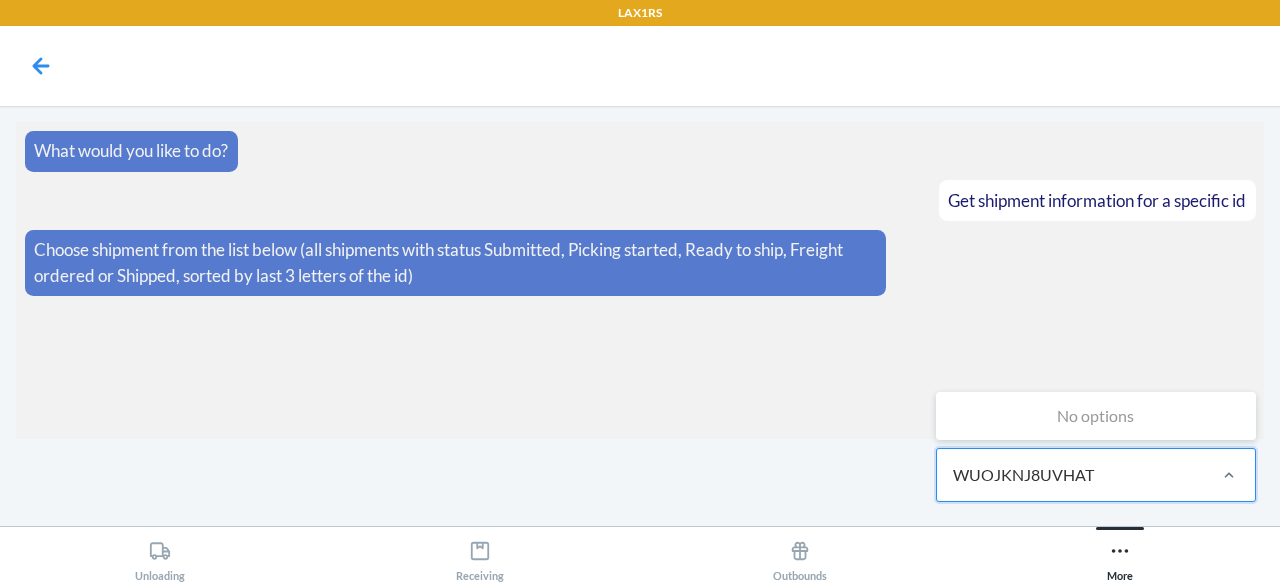 type on "WUOJKNJ8UVHAT" 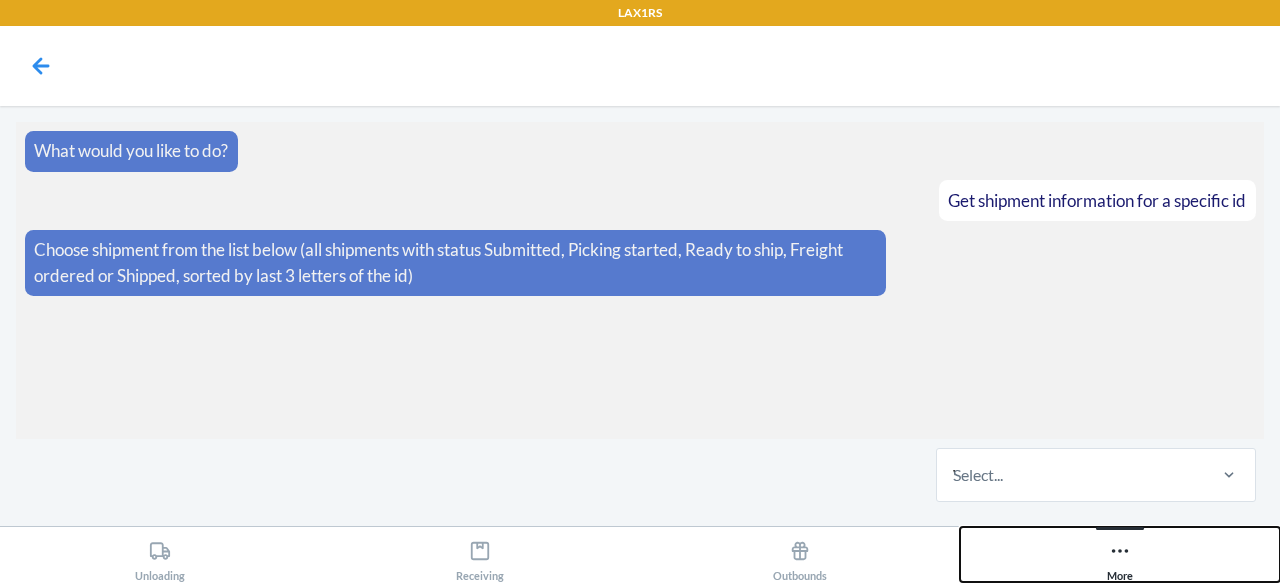 type 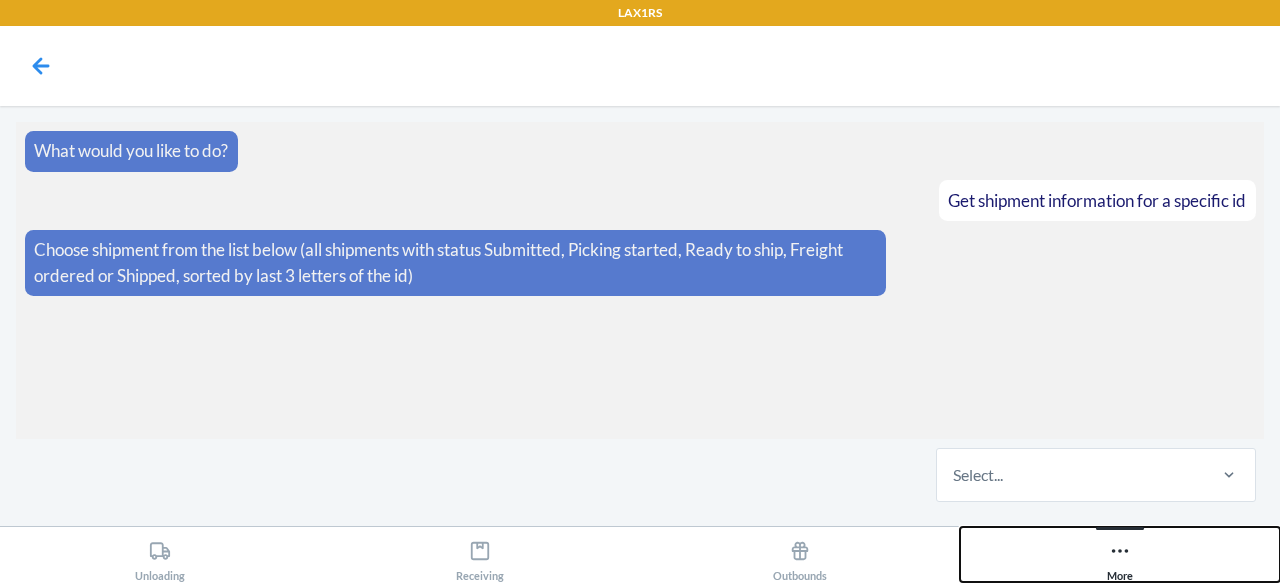 drag, startPoint x: 1102, startPoint y: 551, endPoint x: 1112, endPoint y: 560, distance: 13.453624 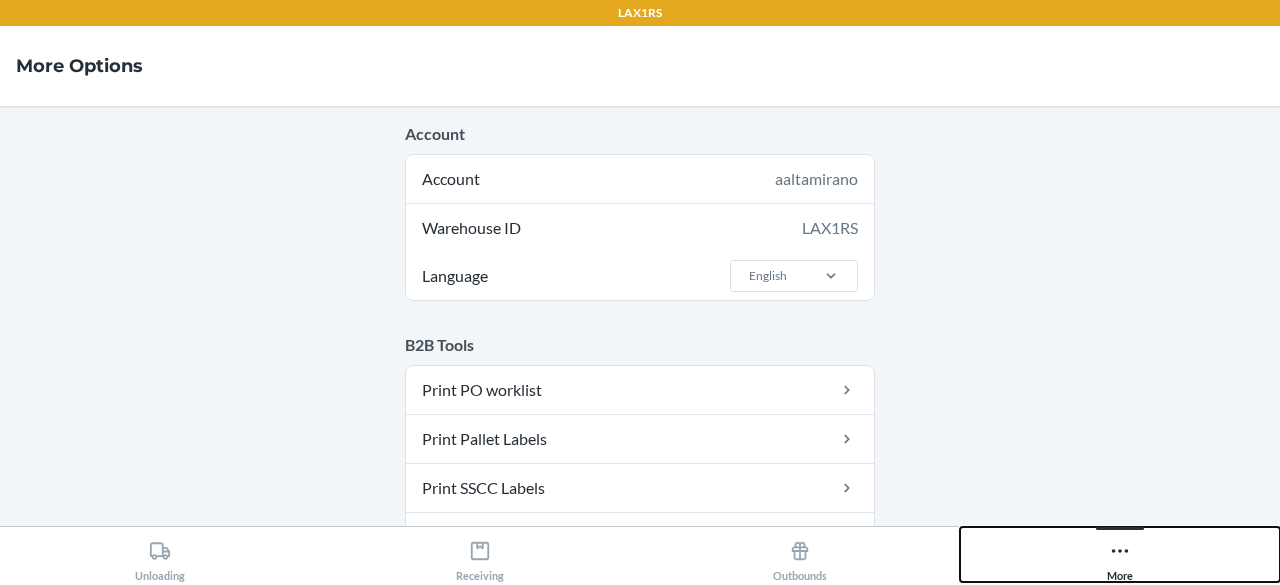 scroll, scrollTop: 339, scrollLeft: 0, axis: vertical 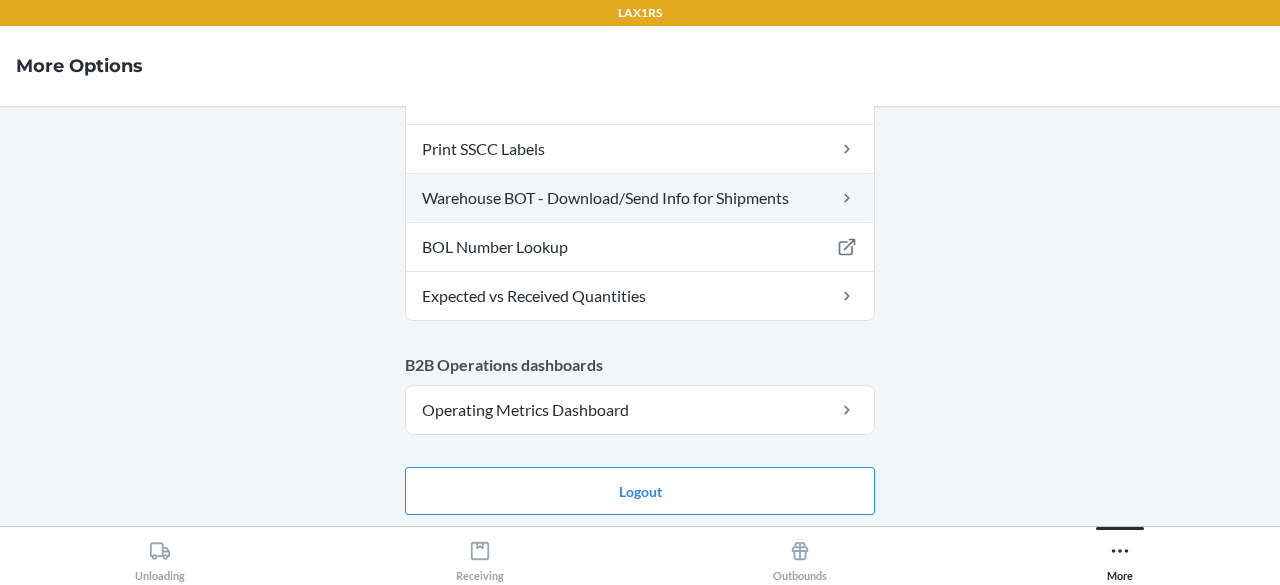 click on "Warehouse BOT - Download/Send Info for Shipments" at bounding box center (640, 198) 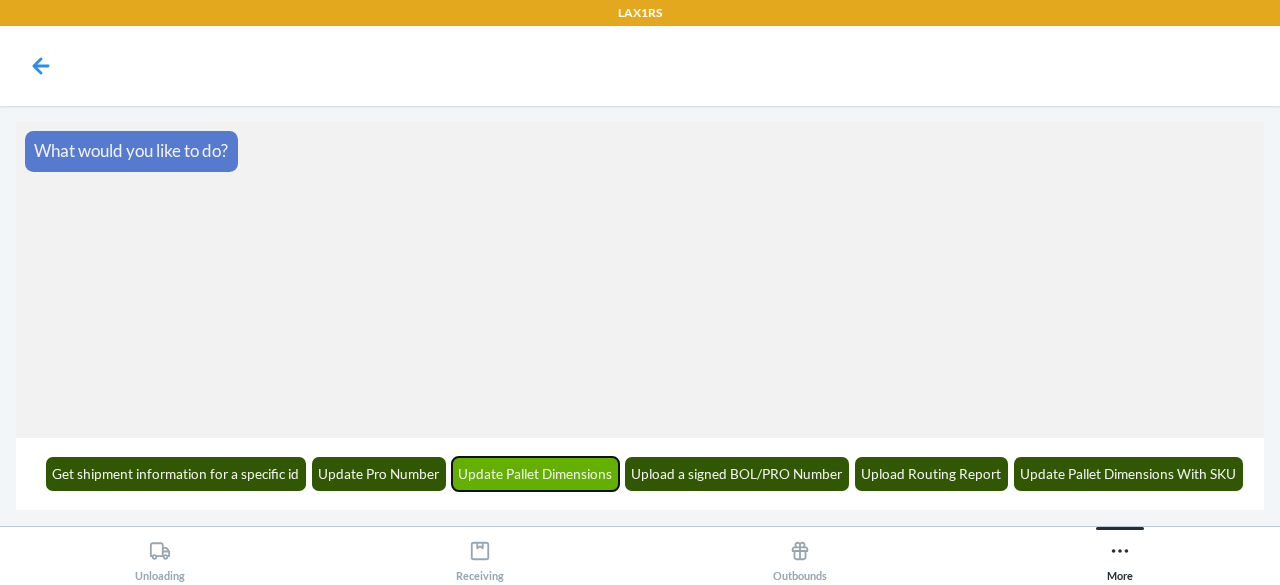 click on "Update Pallet Dimensions" at bounding box center (536, 474) 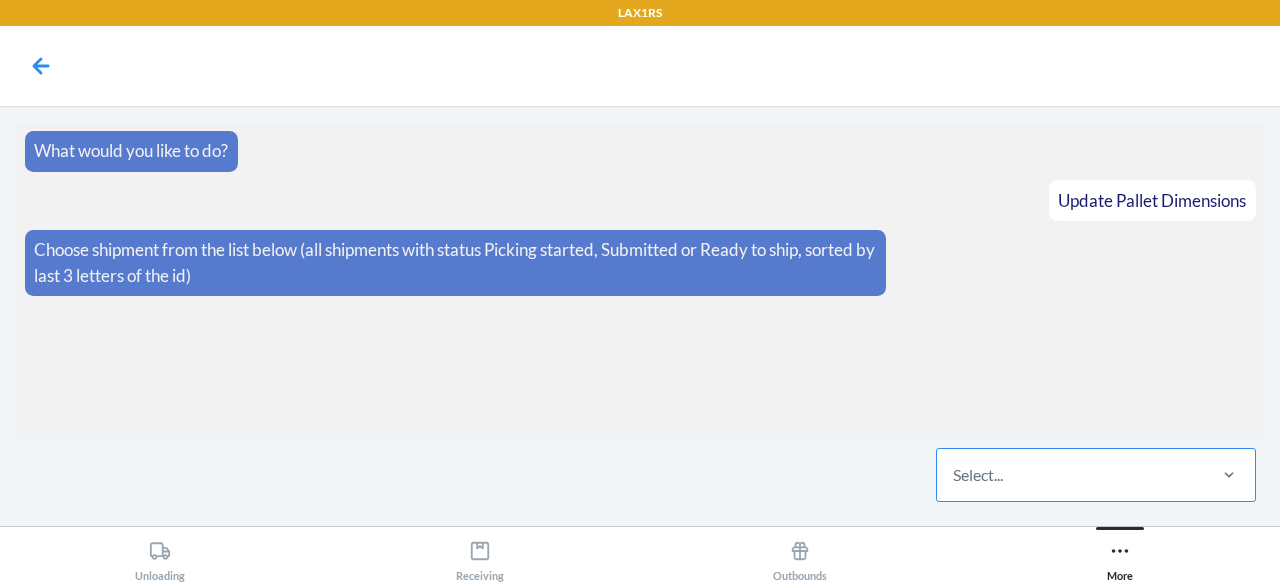click on "Select..." at bounding box center (1070, 475) 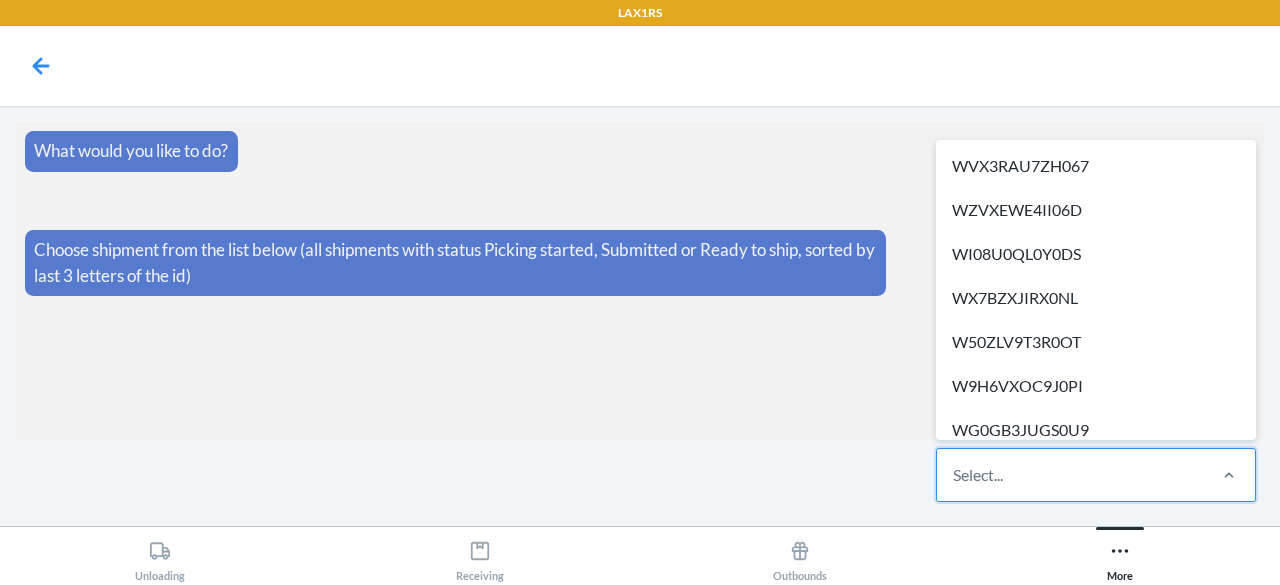 paste on "WUOJKNJ8UVHAT" 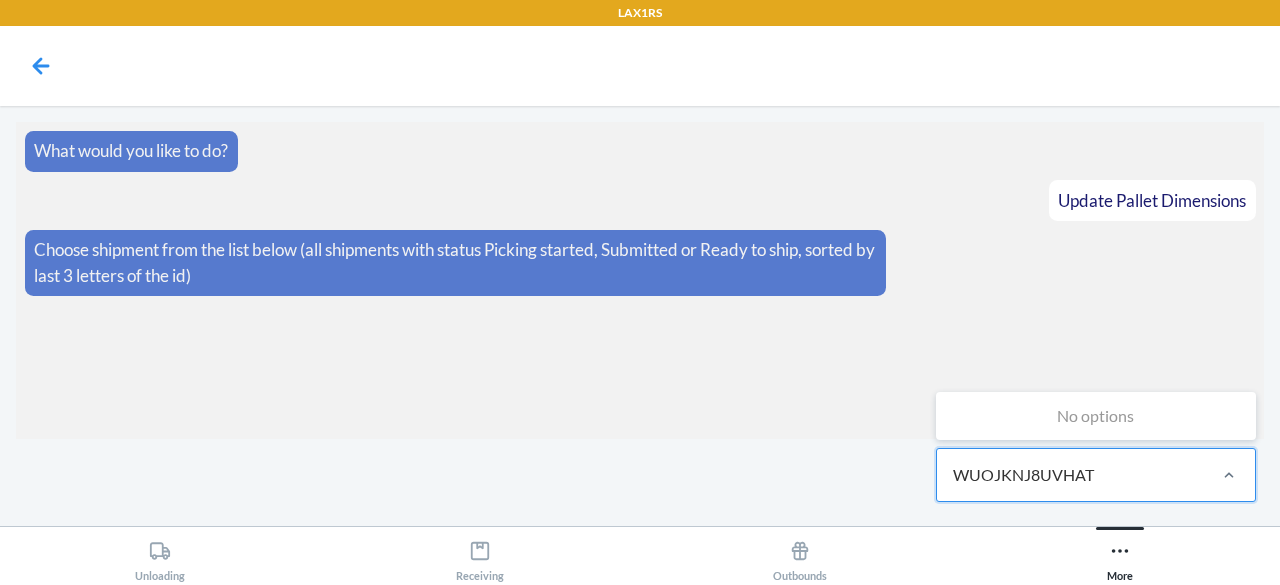 type on "WUOJKNJ8UVHAT" 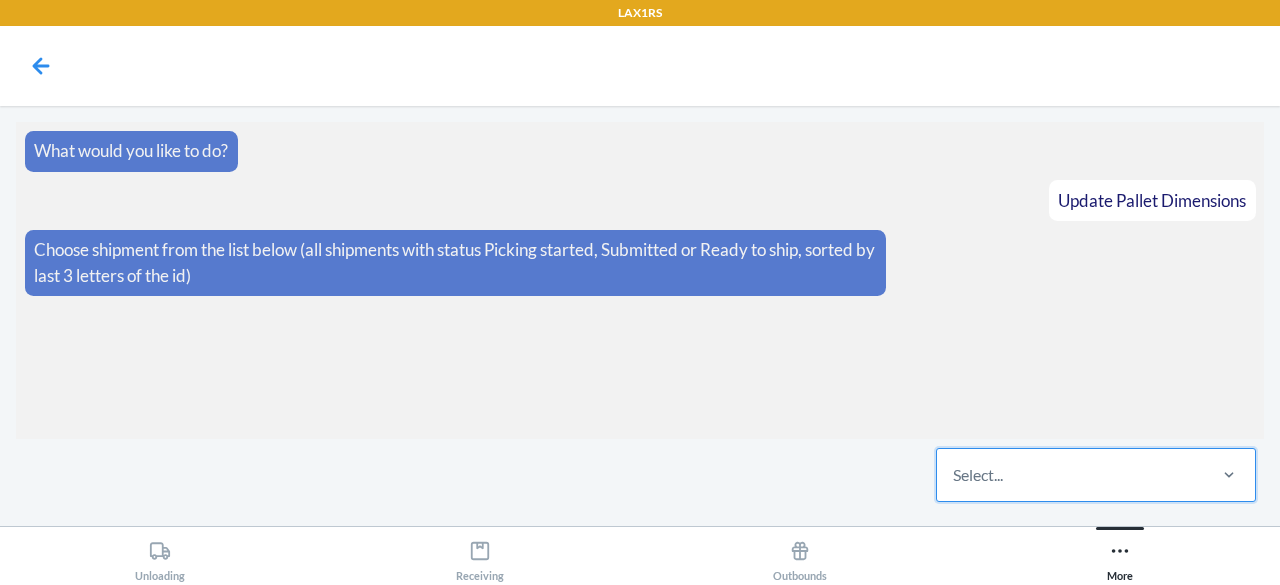 click on "Select..." at bounding box center [1070, 475] 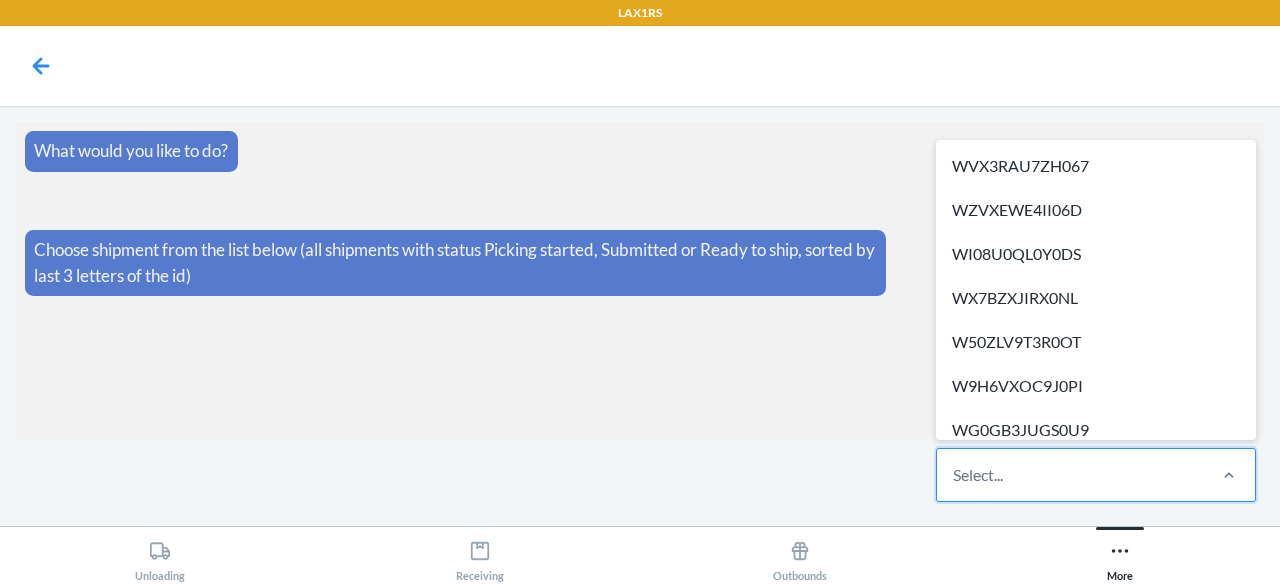click on "Select..." at bounding box center (1070, 475) 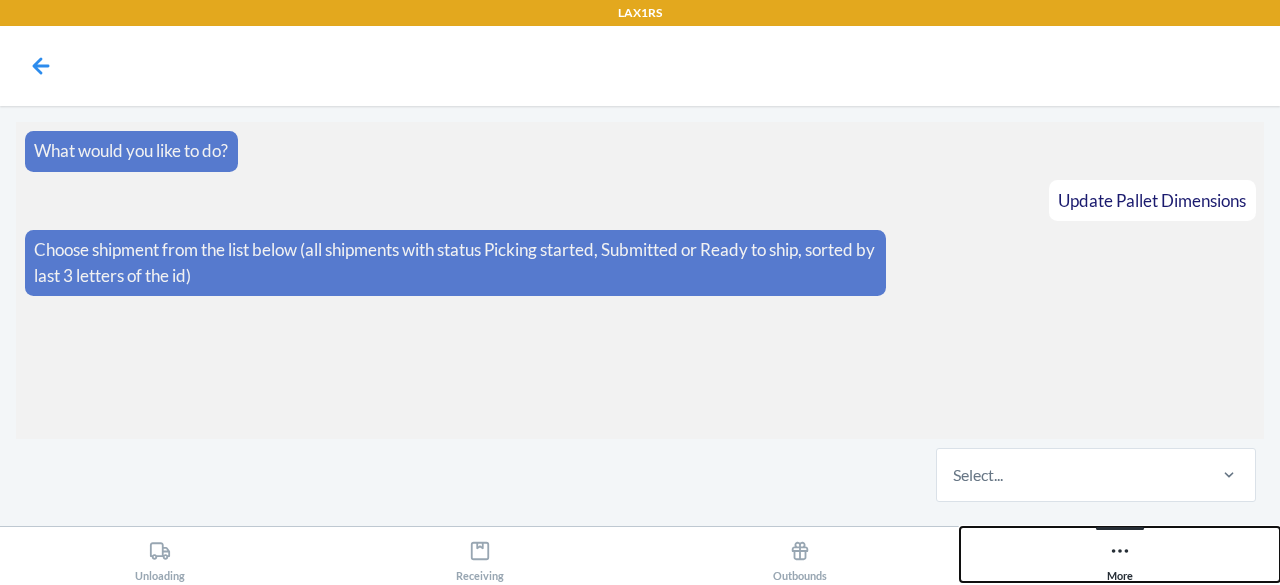 click on "More" at bounding box center (1120, 557) 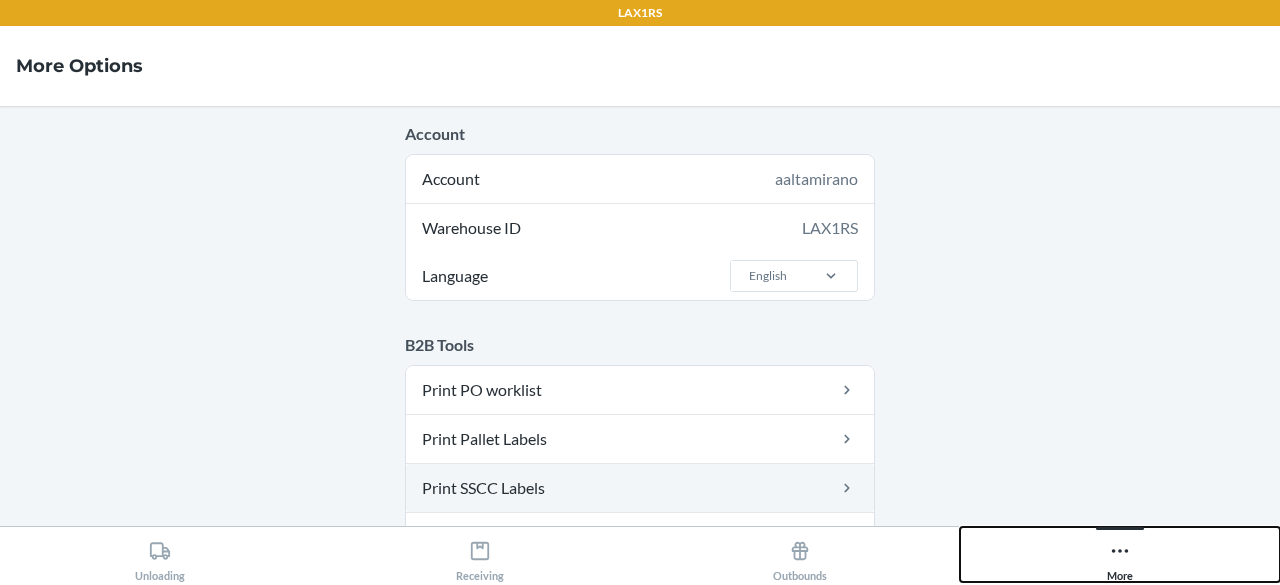 scroll, scrollTop: 339, scrollLeft: 0, axis: vertical 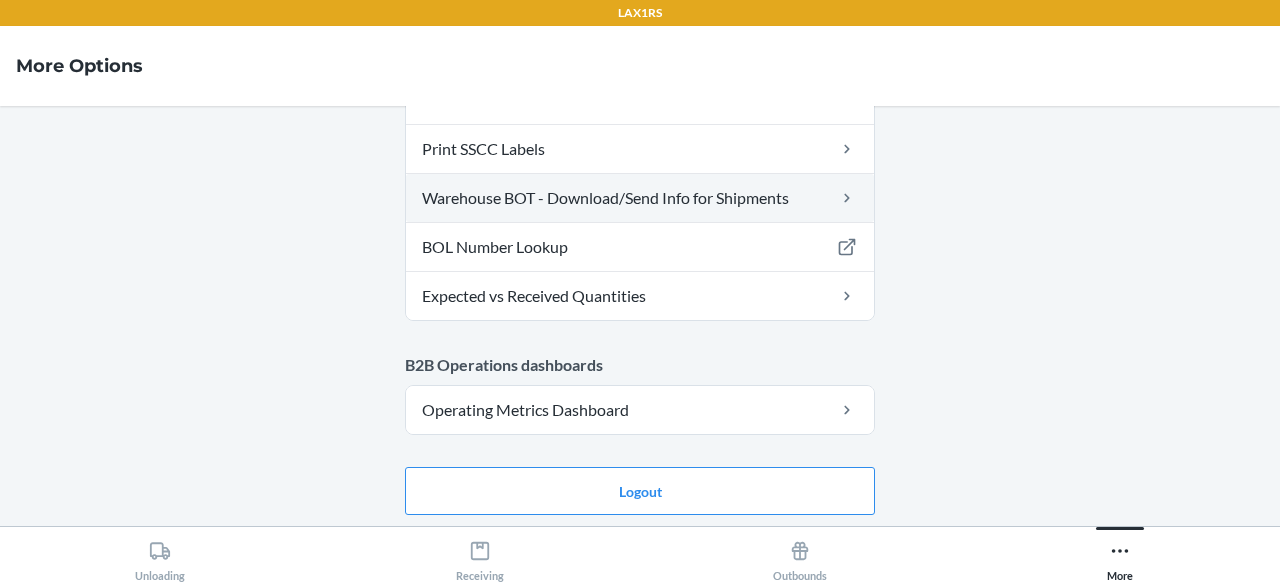 click on "Warehouse BOT - Download/Send Info for Shipments" at bounding box center (640, 198) 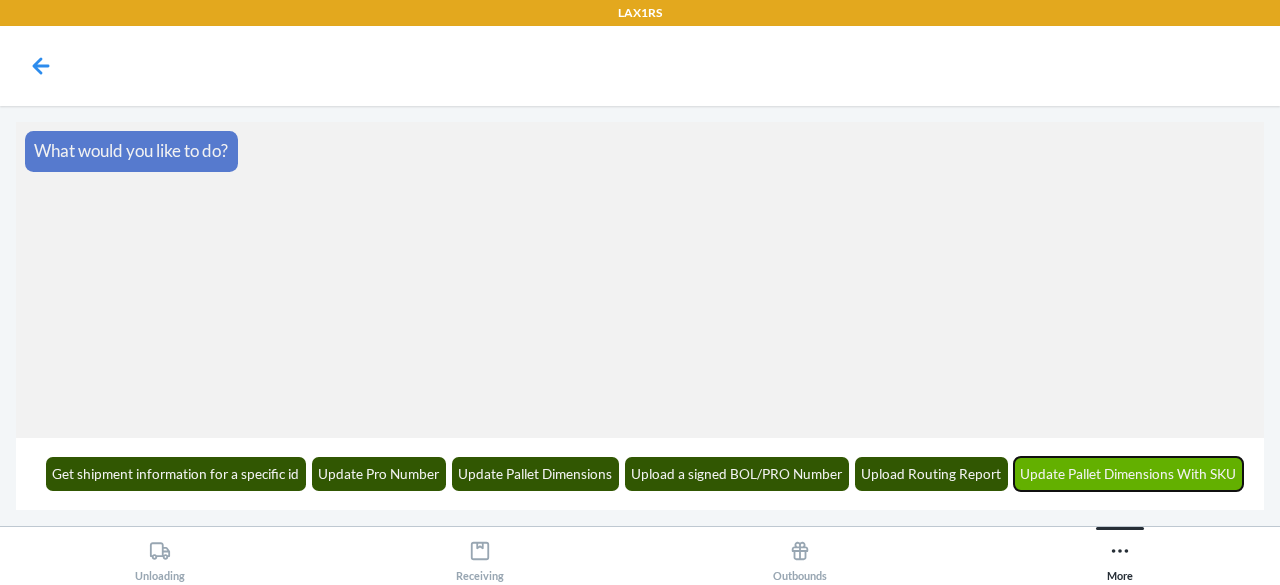 click on "Update Pallet Dimensions With SKU" at bounding box center (1129, 474) 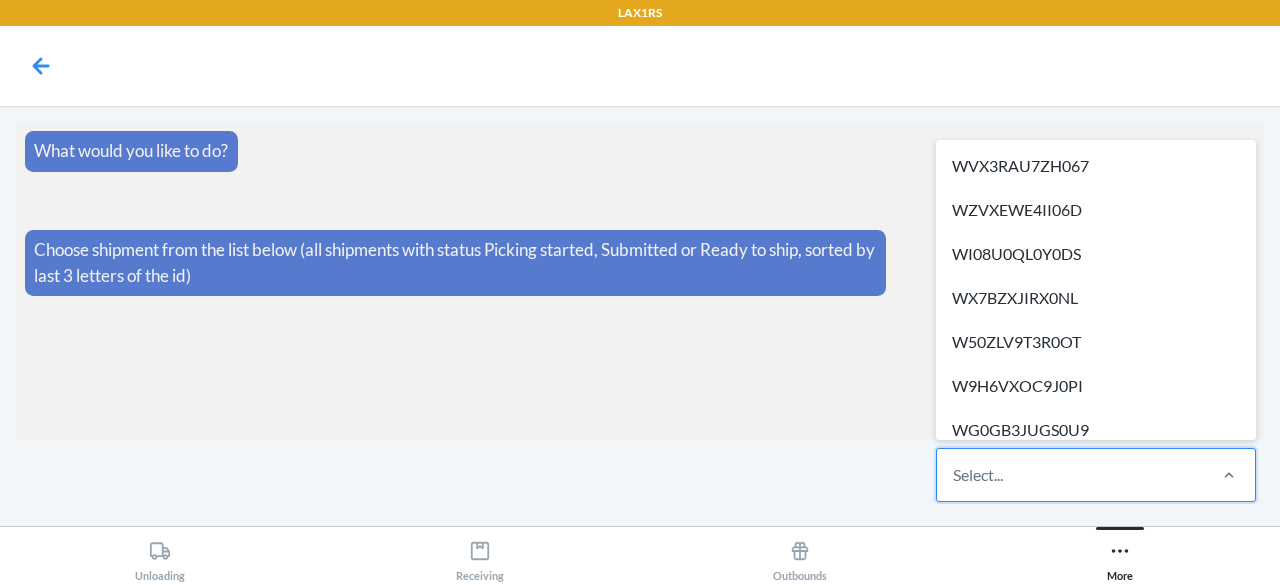 click on "Select..." at bounding box center (1070, 475) 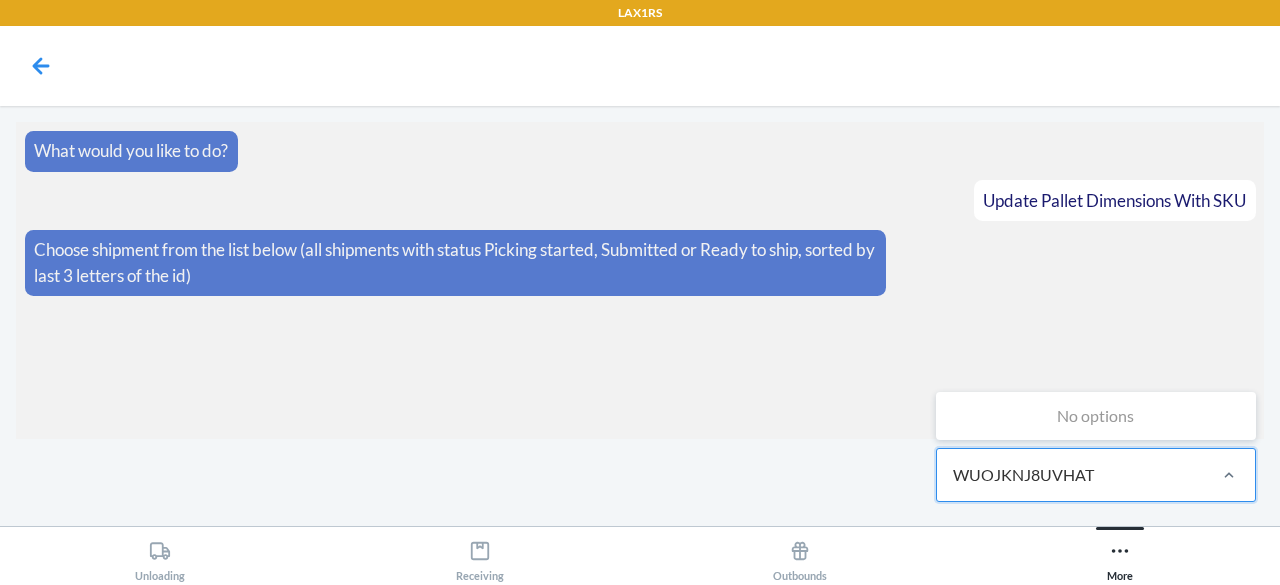 type on "WUOJKNJ8UVHAT" 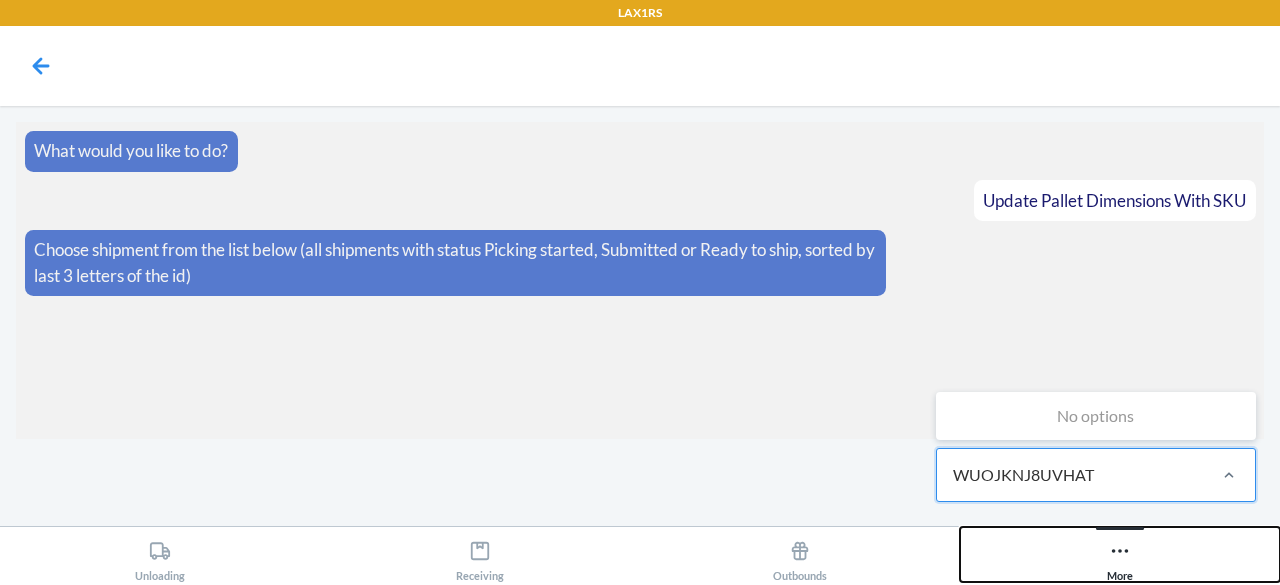 type 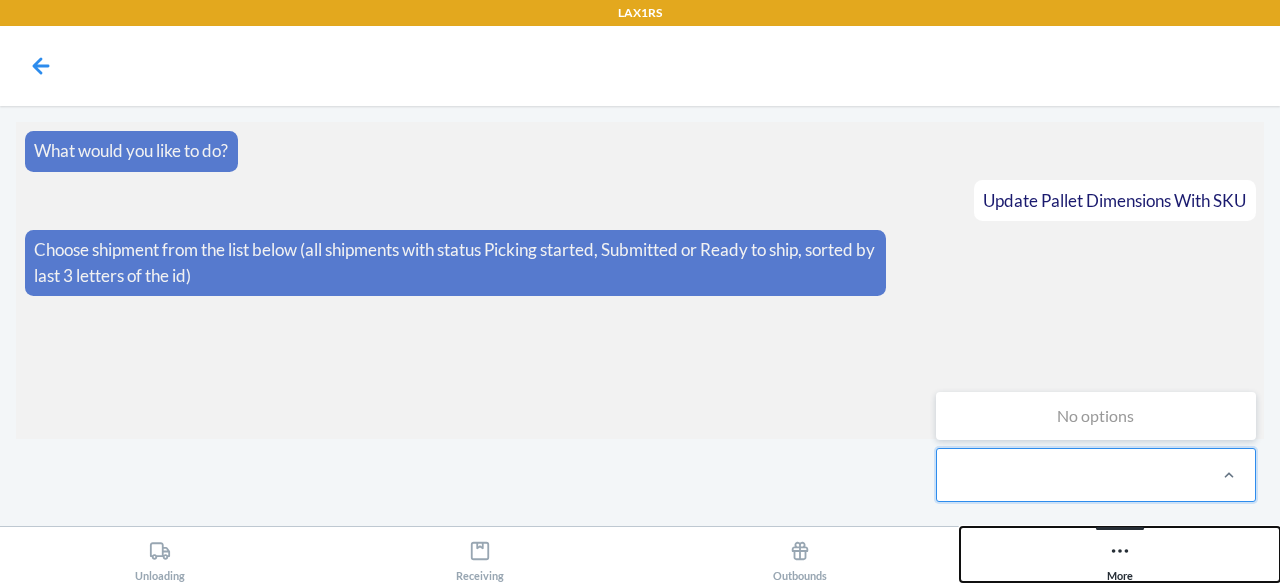 click on "More" at bounding box center (1120, 557) 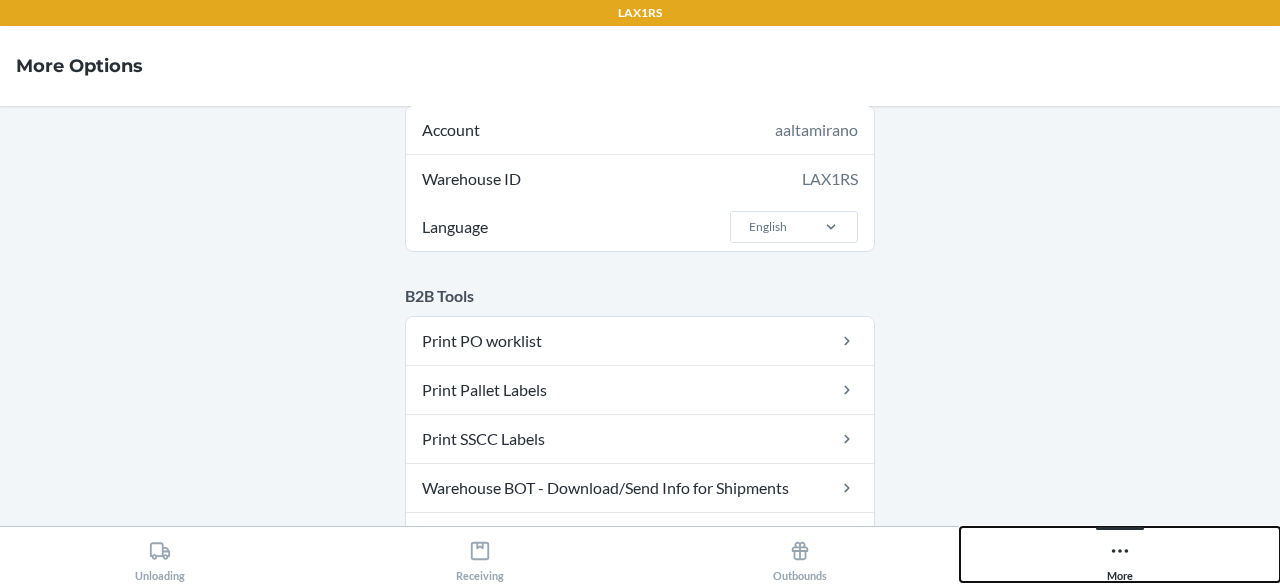 scroll, scrollTop: 48, scrollLeft: 0, axis: vertical 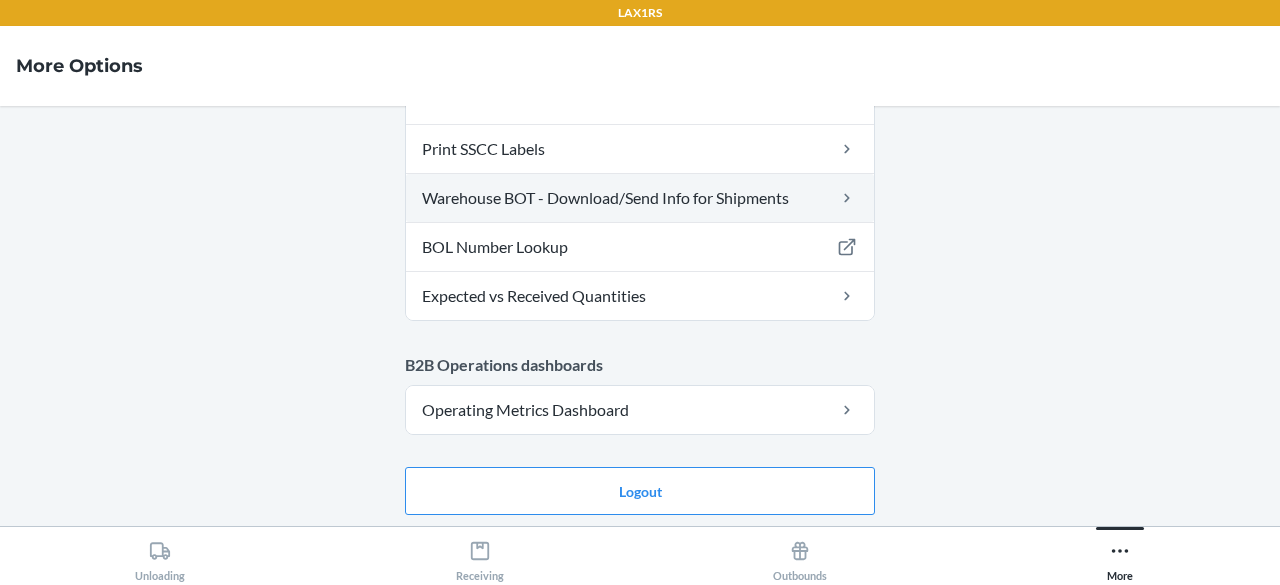 click on "Warehouse BOT - Download/Send Info for Shipments" at bounding box center (640, 198) 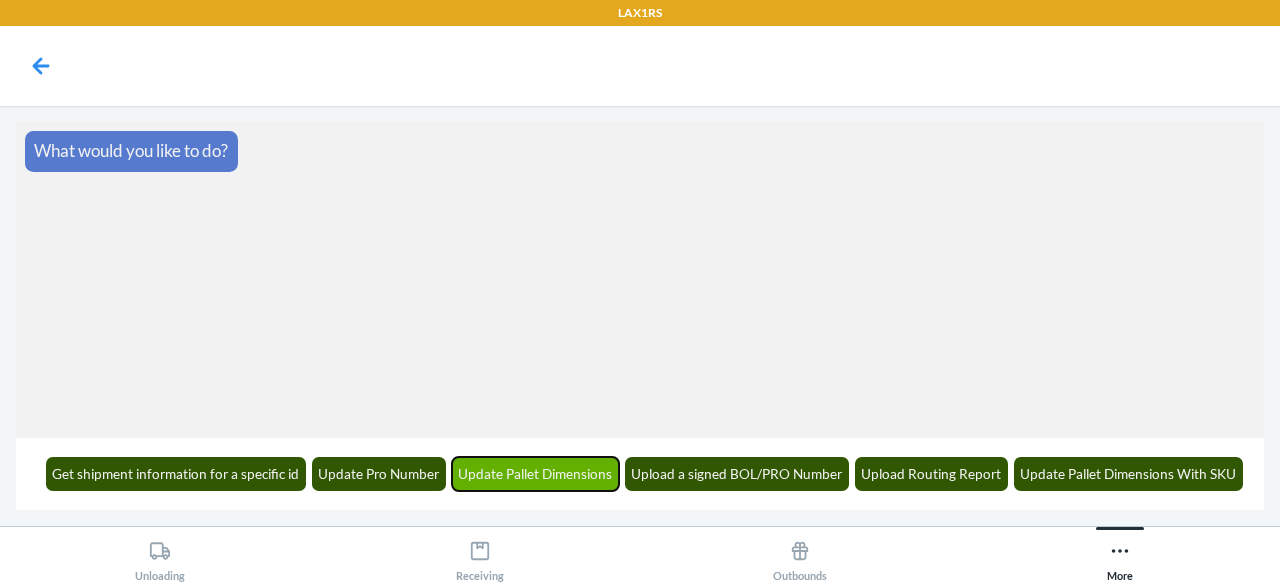 click on "Update Pallet Dimensions" at bounding box center (536, 474) 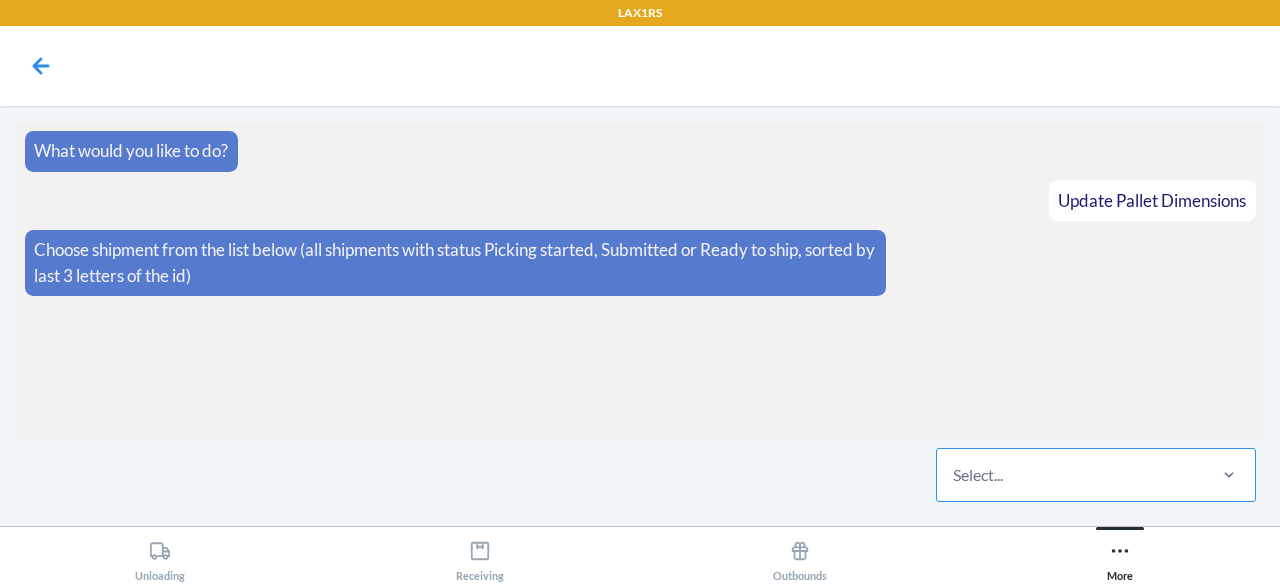 click on "Select..." at bounding box center [1070, 475] 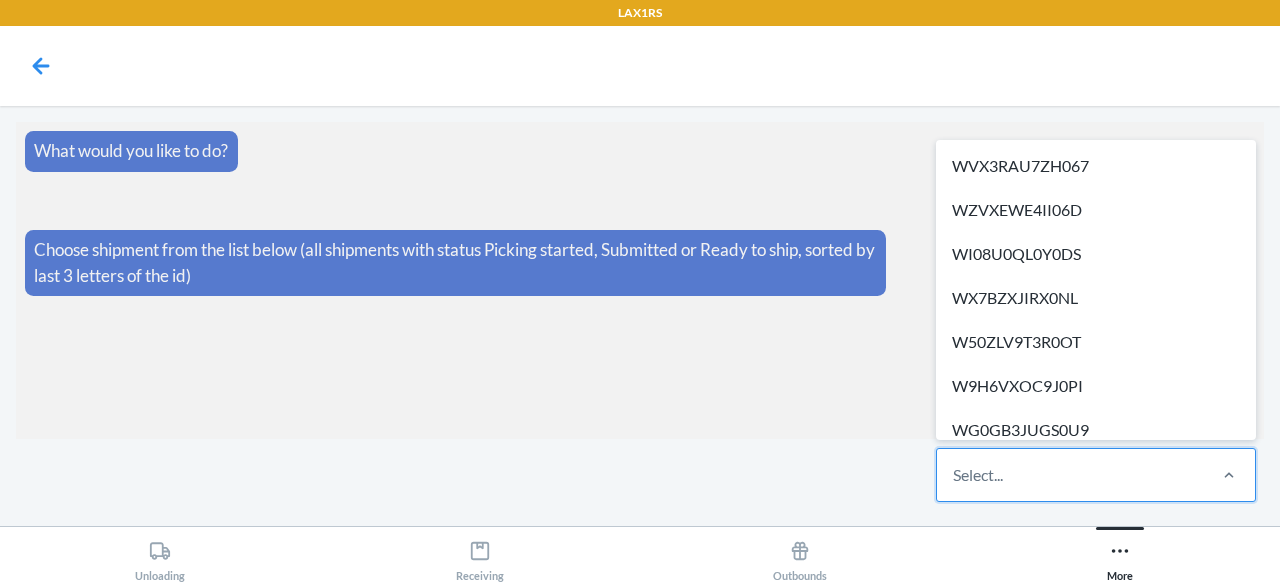 paste on "W9QQXMA8PGSRO" 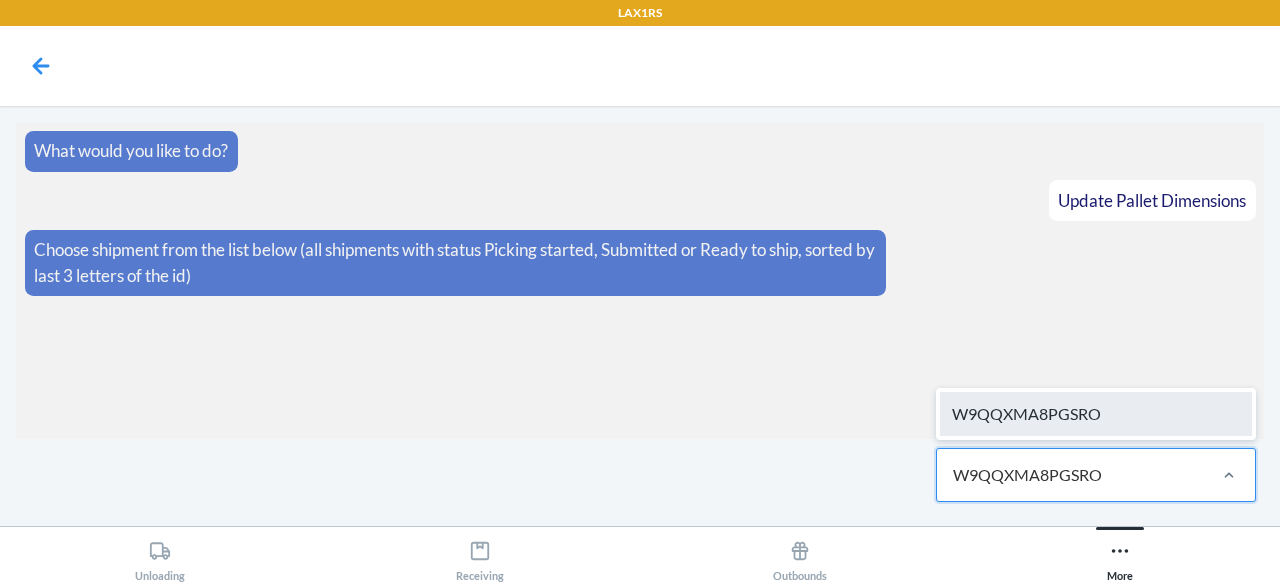 click on "W9QQXMA8PGSRO" at bounding box center (1096, 414) 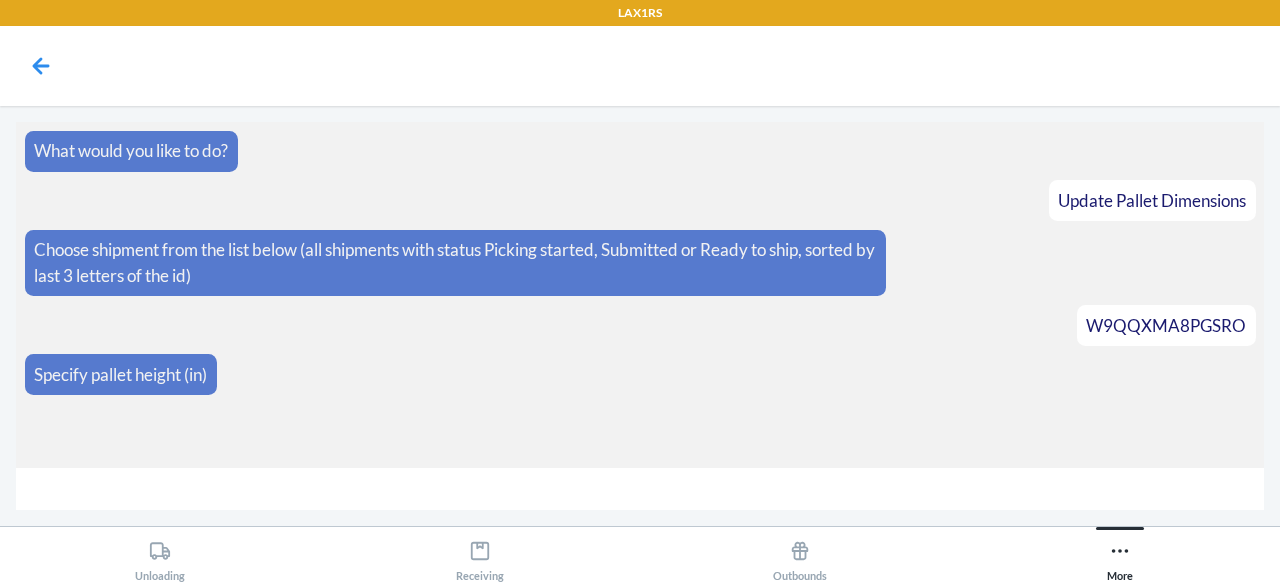 click on "What would you like to do? Update Pallet Dimensions Choose shipment from the list below (all shipments with status Picking started, Submitted or Ready to ship, sorted by last 3 letters of the id) W9QQXMA8PGSRO Specify pallet height (in)" at bounding box center (640, 295) 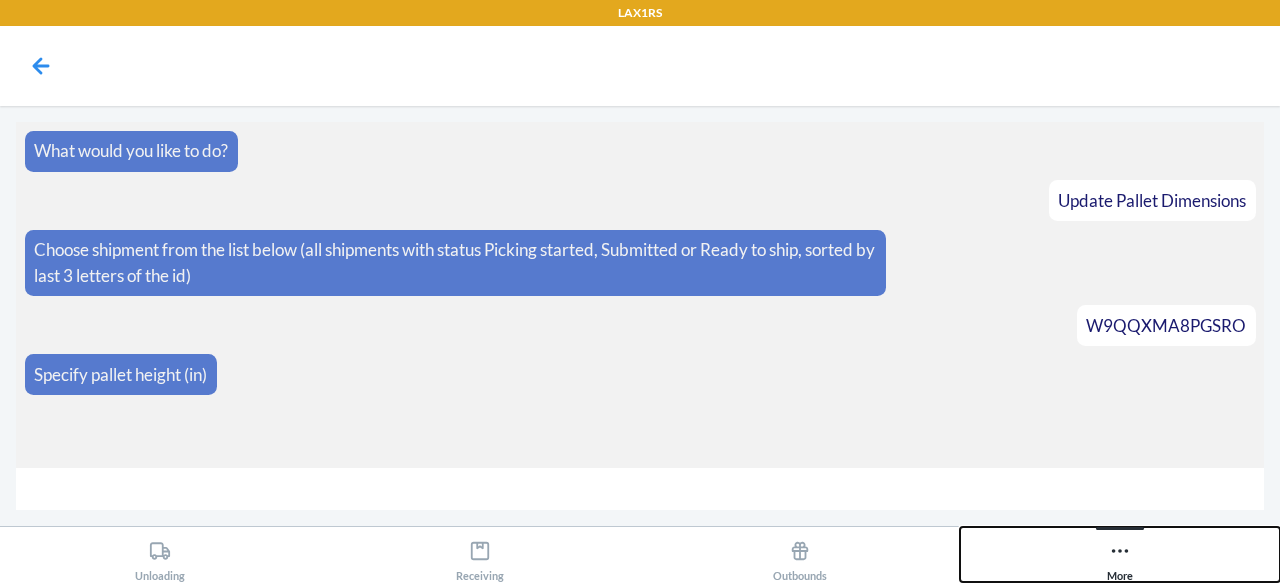 click 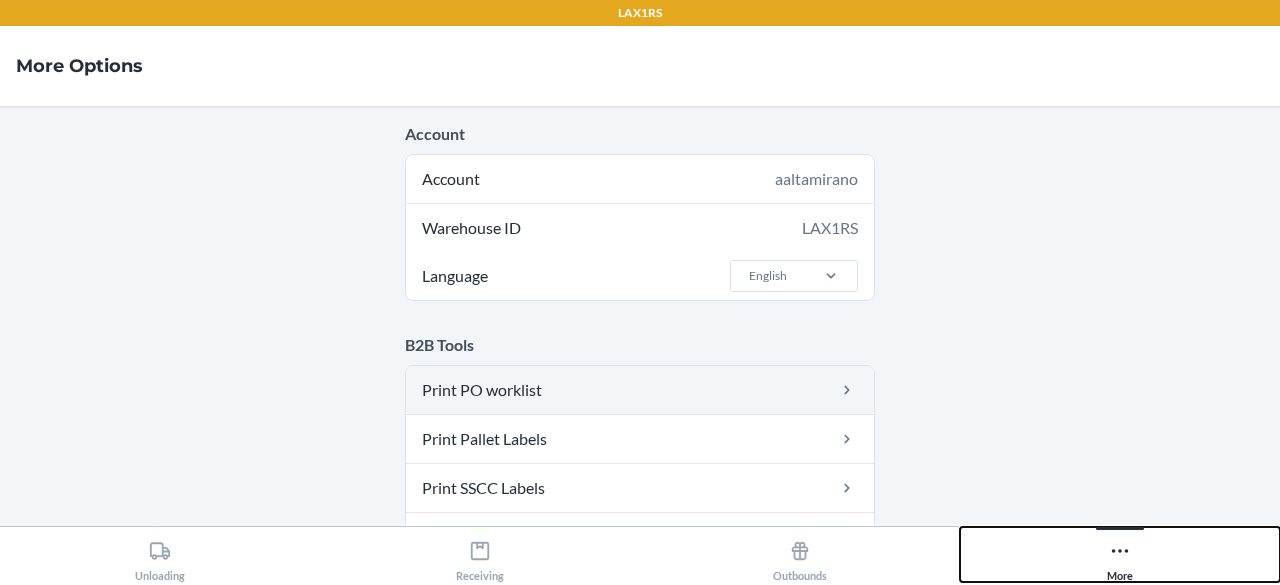 scroll, scrollTop: 290, scrollLeft: 0, axis: vertical 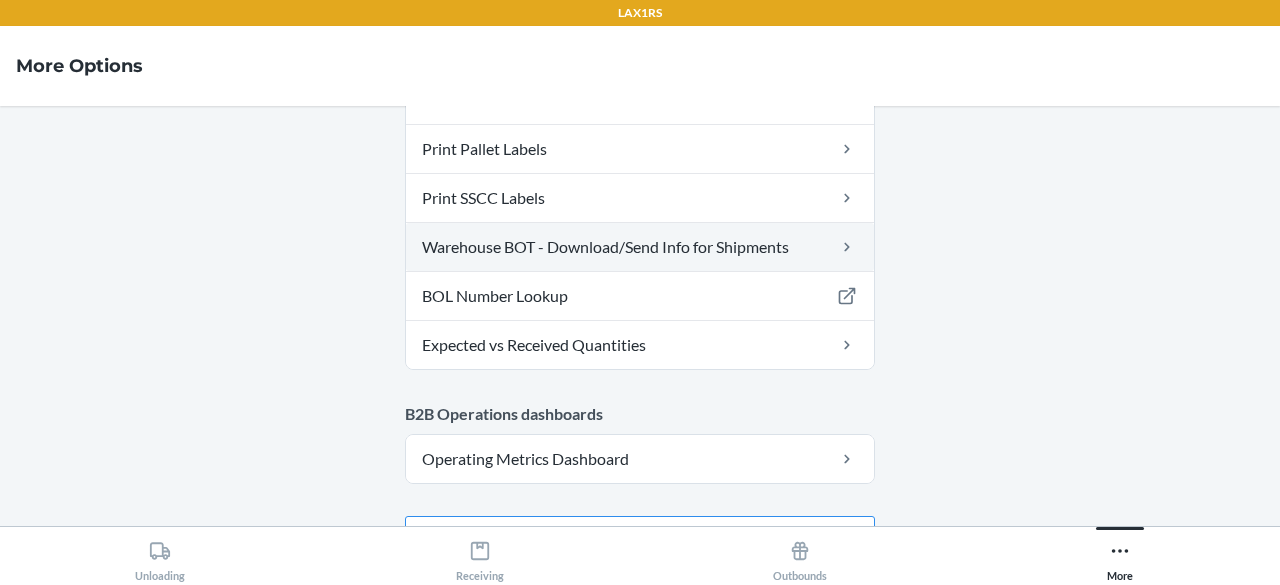 click on "Warehouse BOT - Download/Send Info for Shipments" at bounding box center [640, 247] 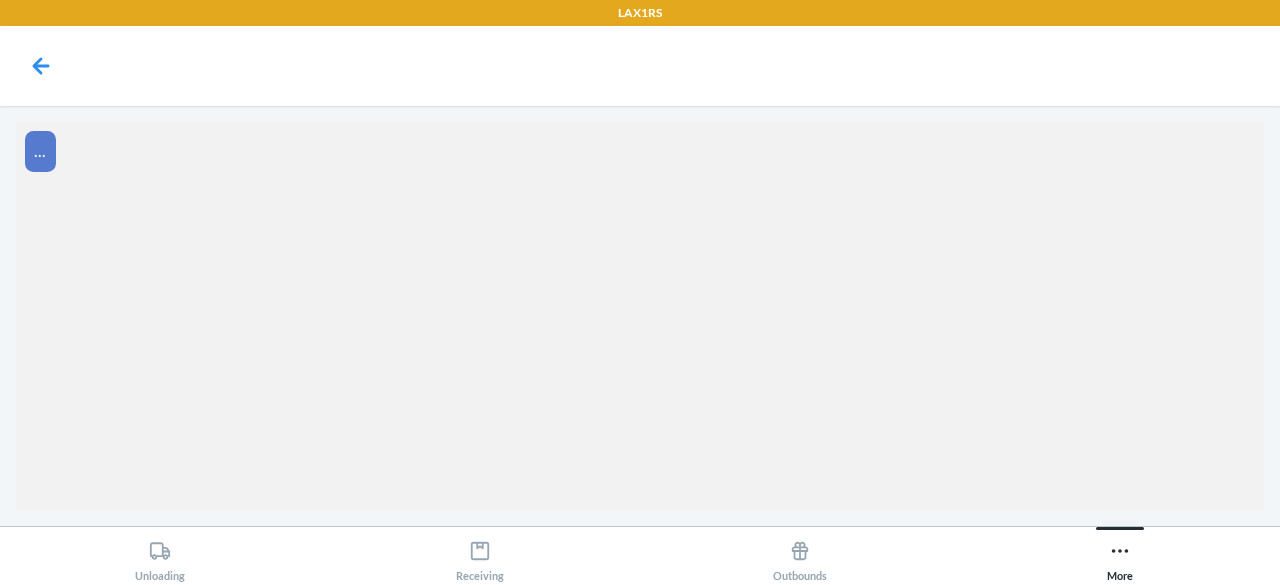 scroll, scrollTop: 0, scrollLeft: 0, axis: both 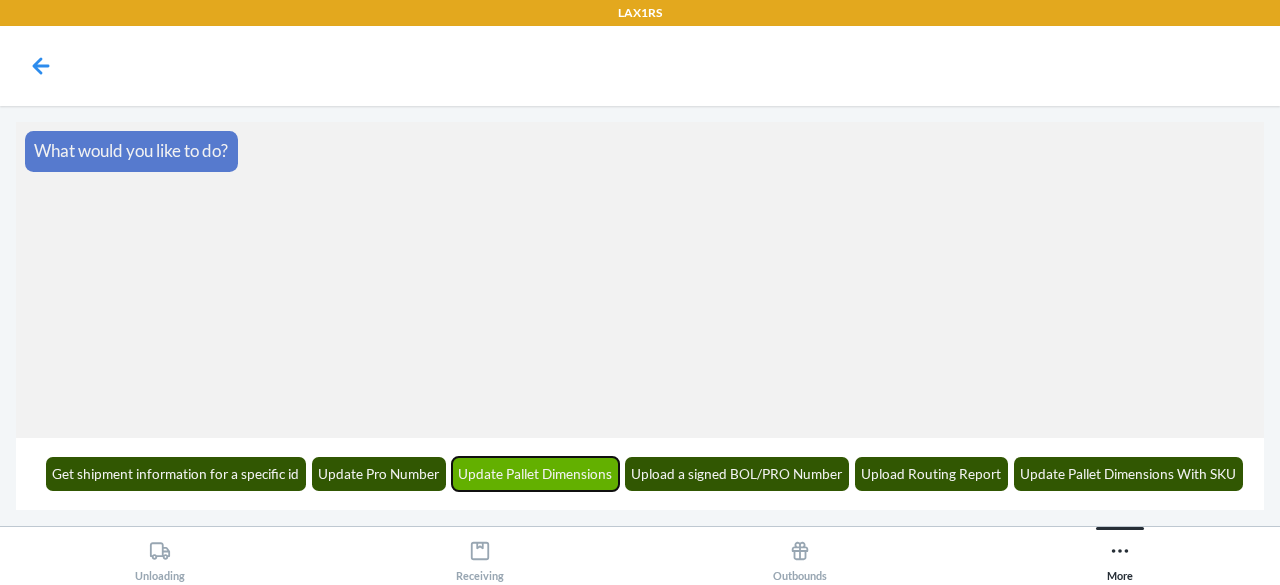 click on "Update Pallet Dimensions" at bounding box center [536, 474] 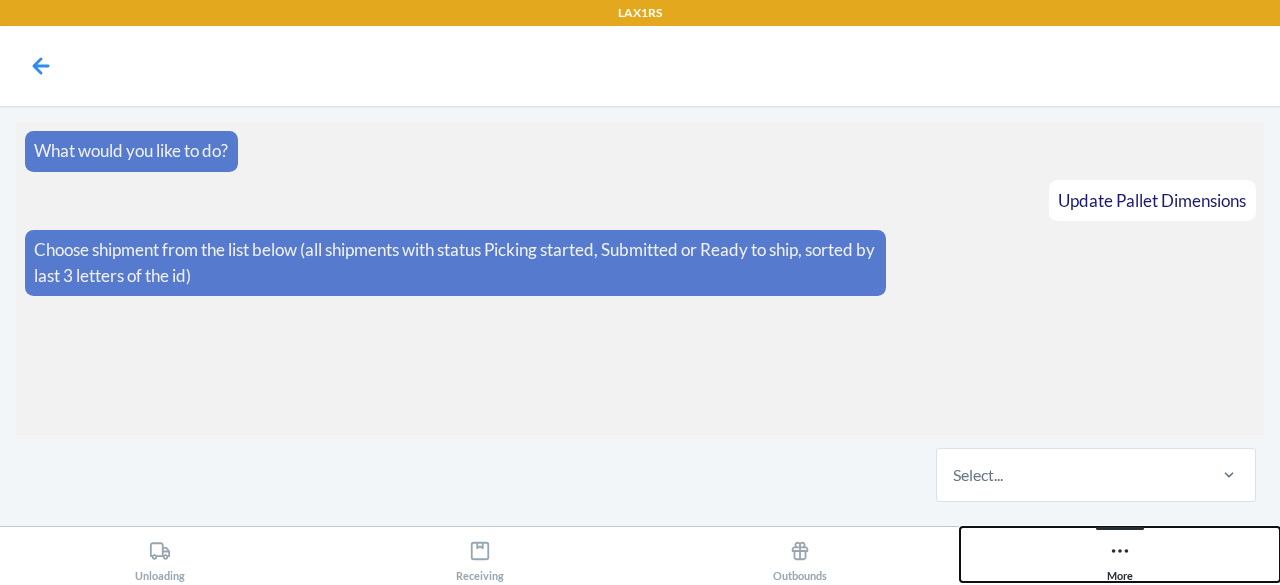 click on "More" at bounding box center [1120, 557] 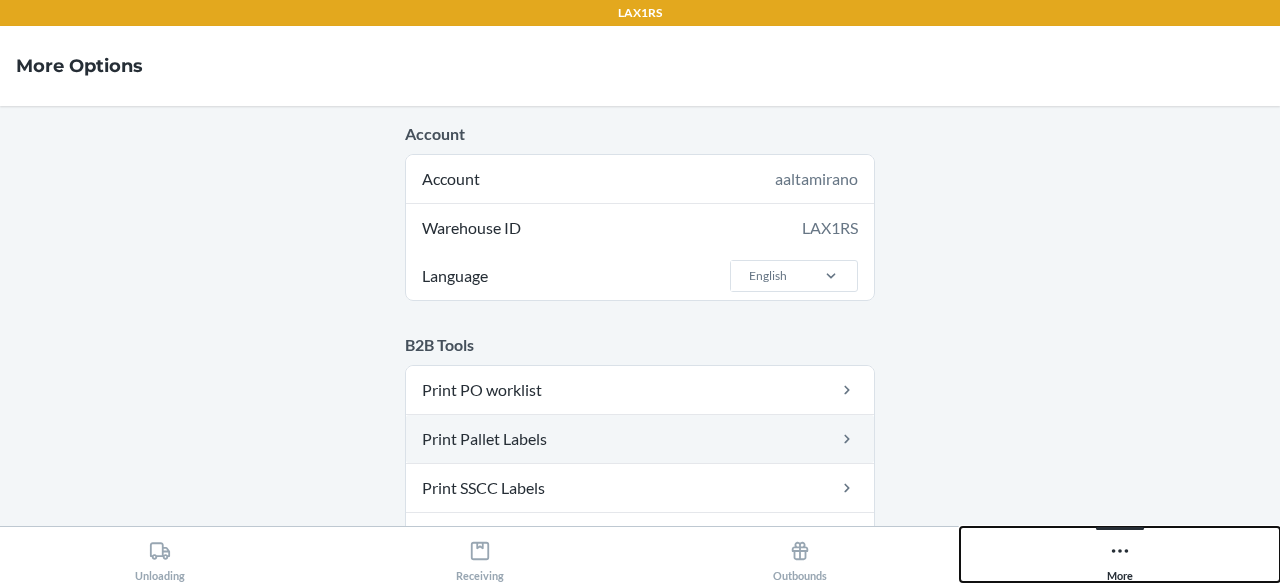 scroll, scrollTop: 339, scrollLeft: 0, axis: vertical 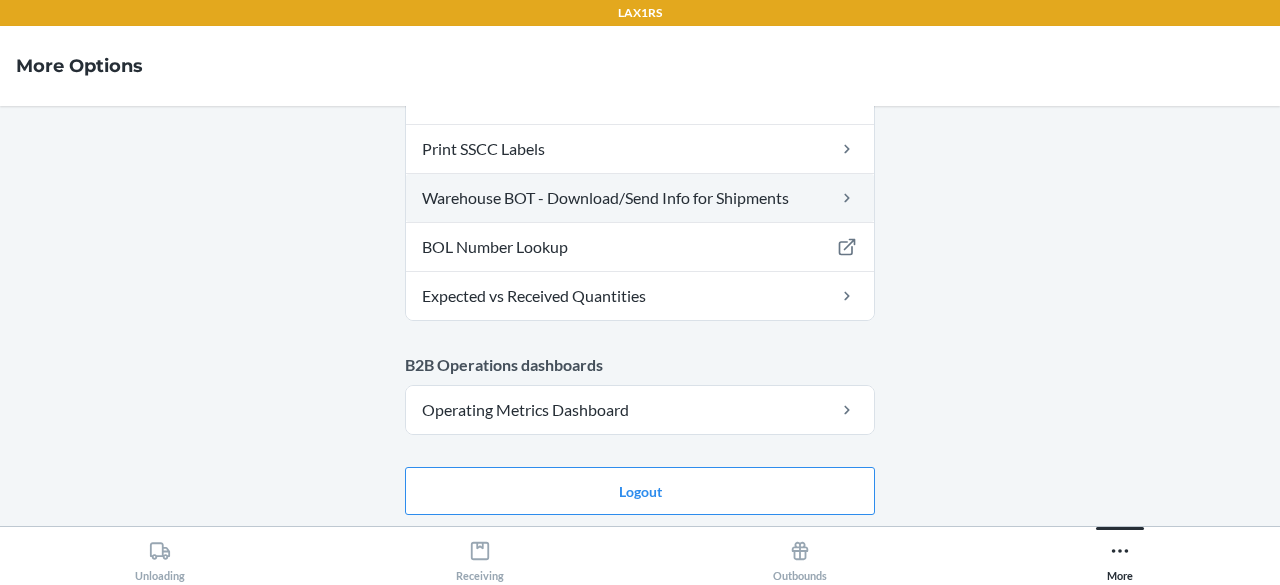 click on "Warehouse BOT - Download/Send Info for Shipments" at bounding box center [640, 198] 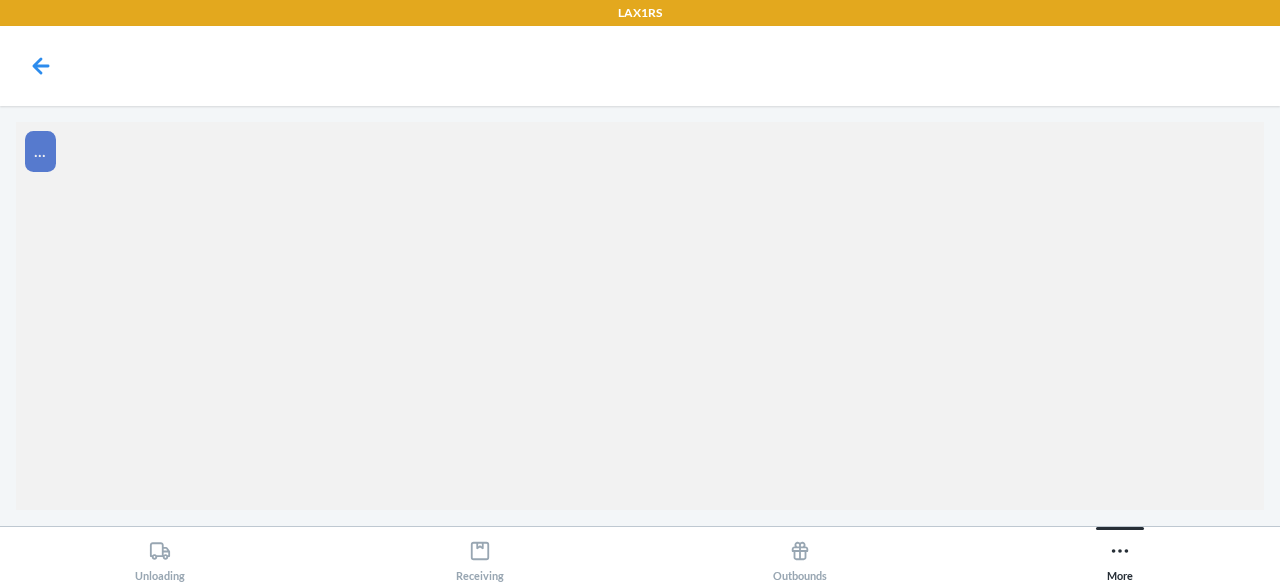 scroll, scrollTop: 0, scrollLeft: 0, axis: both 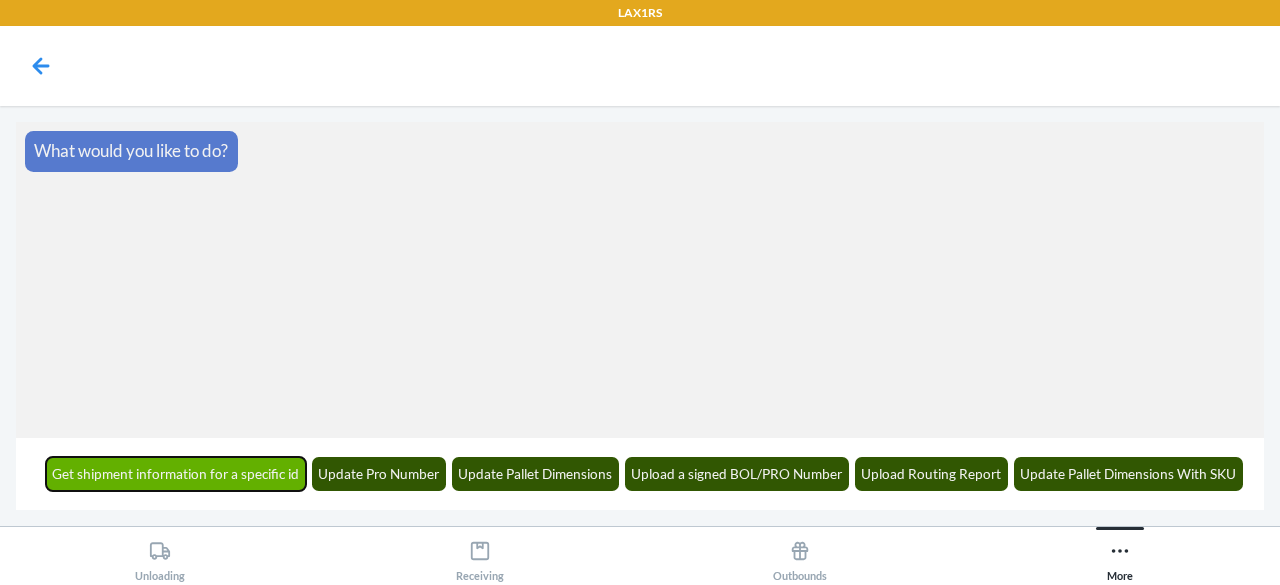 click on "Get shipment information for a specific id" at bounding box center (176, 474) 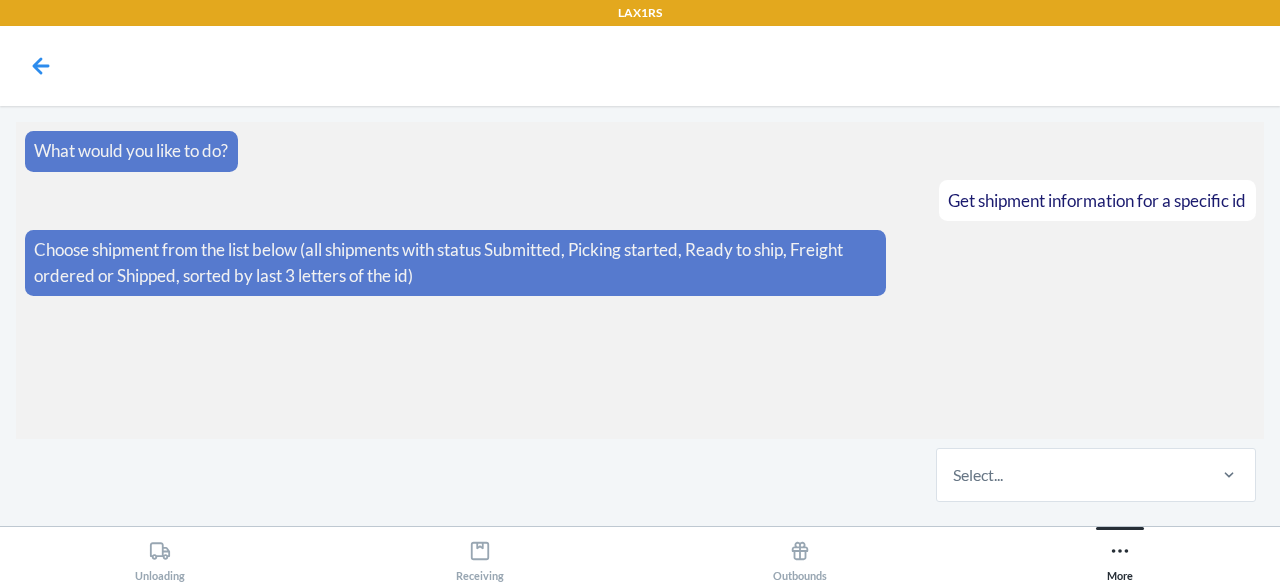click on "Select..." at bounding box center [978, 475] 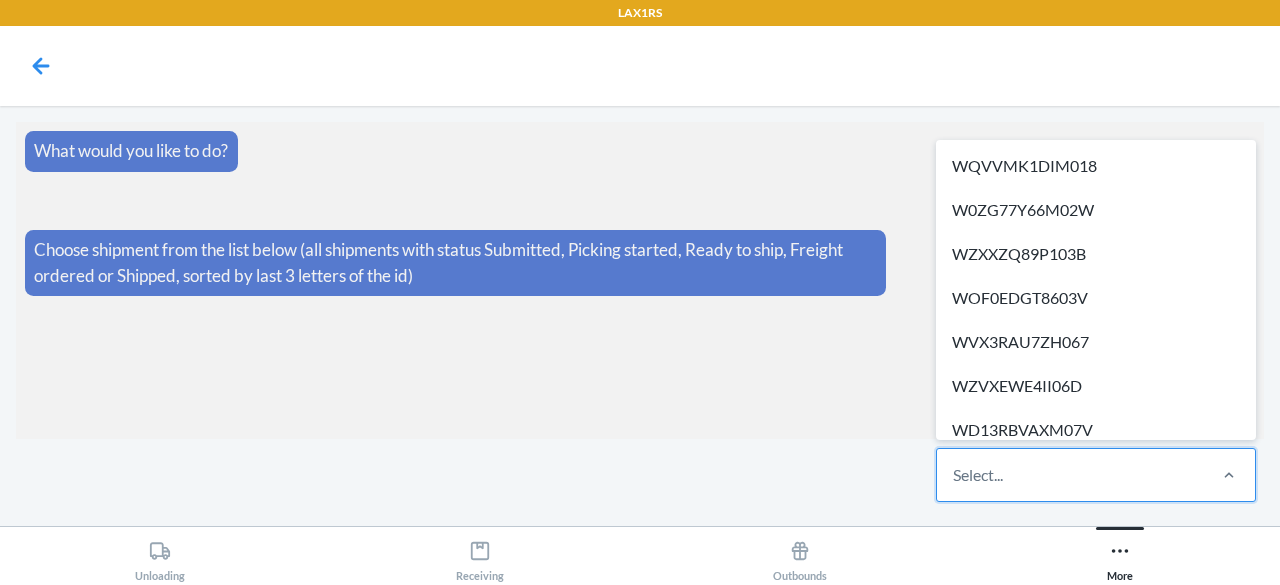paste on "W9QQXMA8PGSRO" 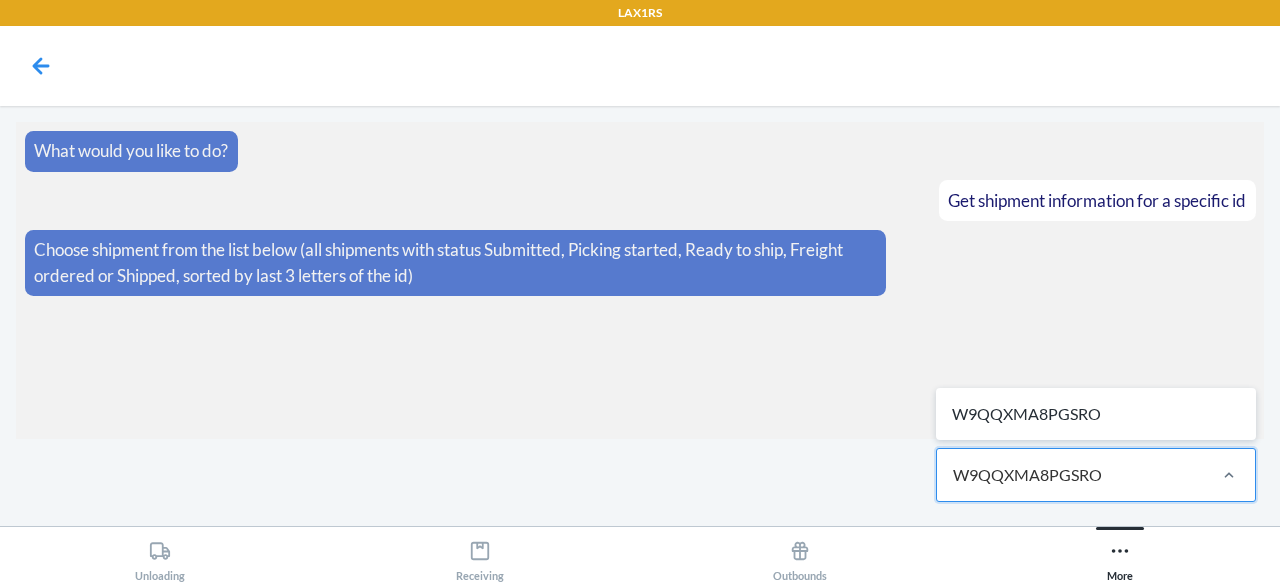 type on "W9QQXMA8PGSRO" 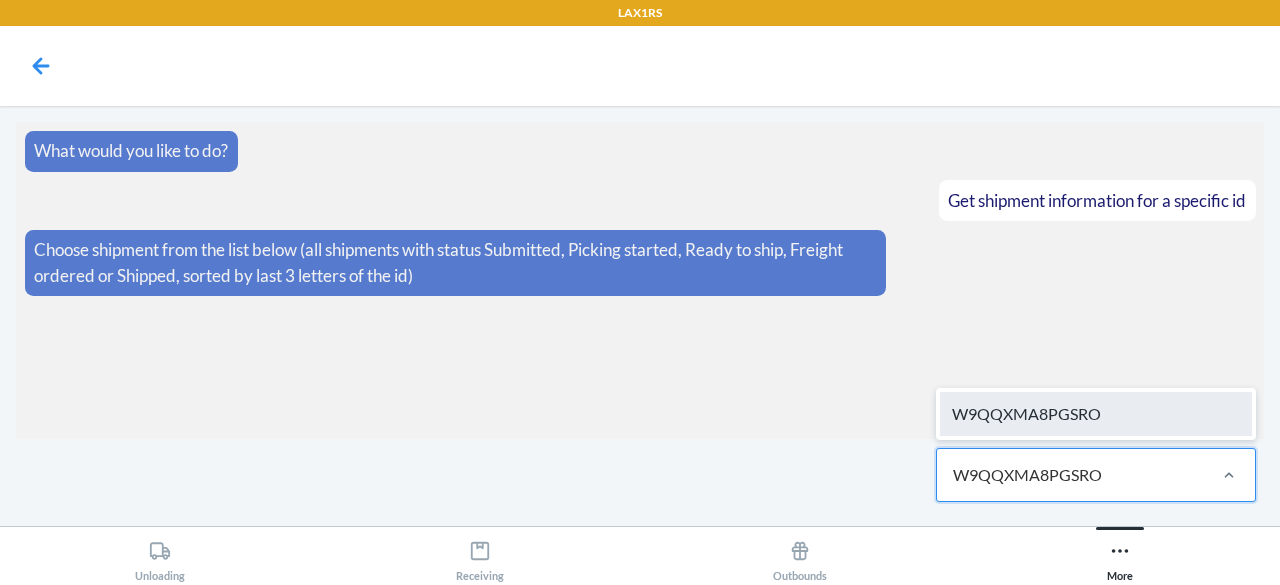 click on "W9QQXMA8PGSRO" at bounding box center (1096, 414) 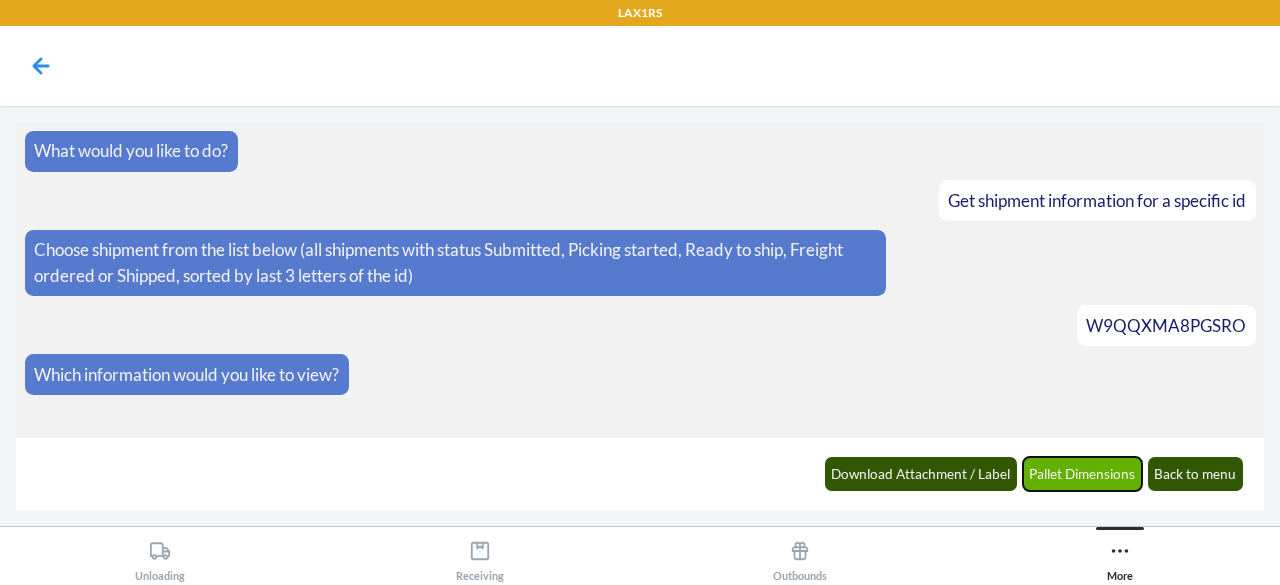 click on "Pallet Dimensions" at bounding box center [1083, 474] 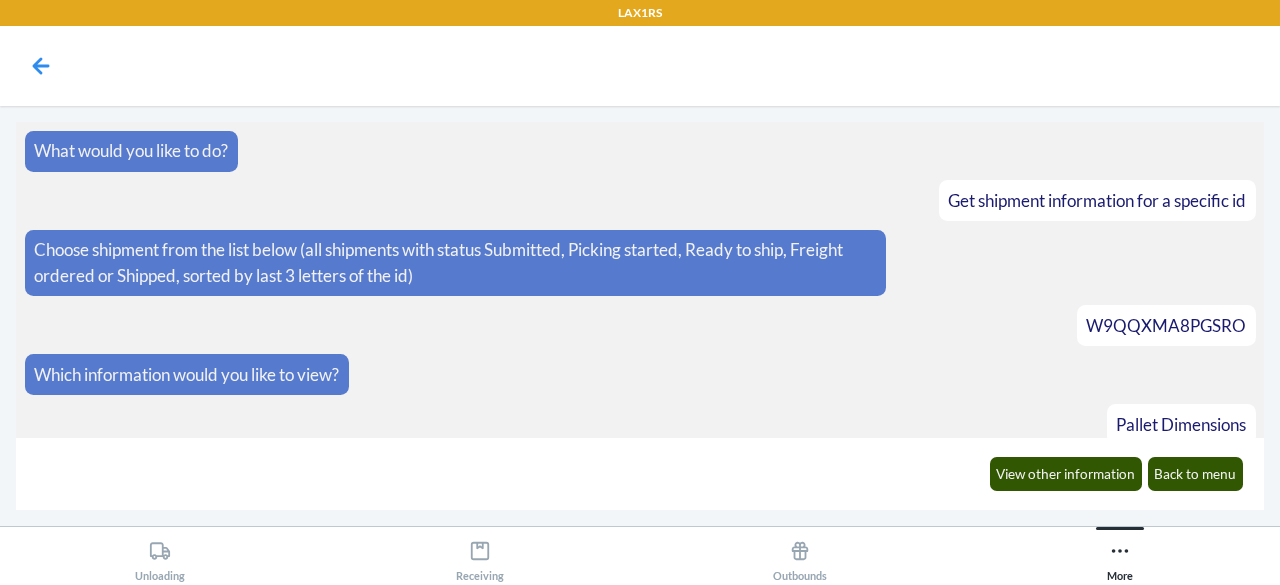 scroll, scrollTop: 60, scrollLeft: 0, axis: vertical 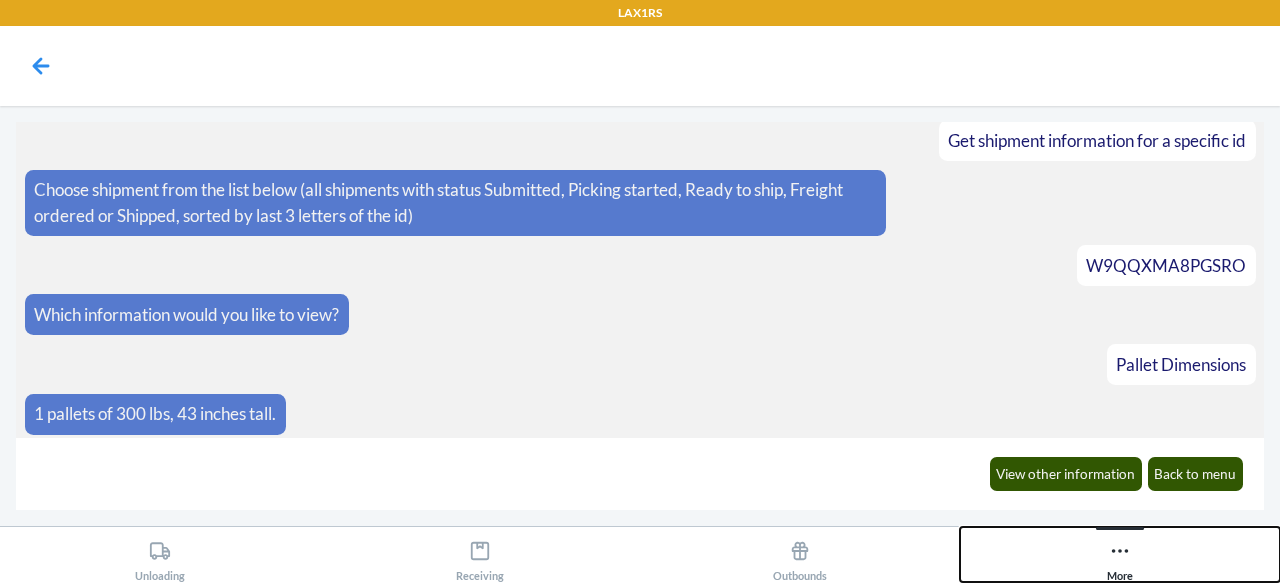 click 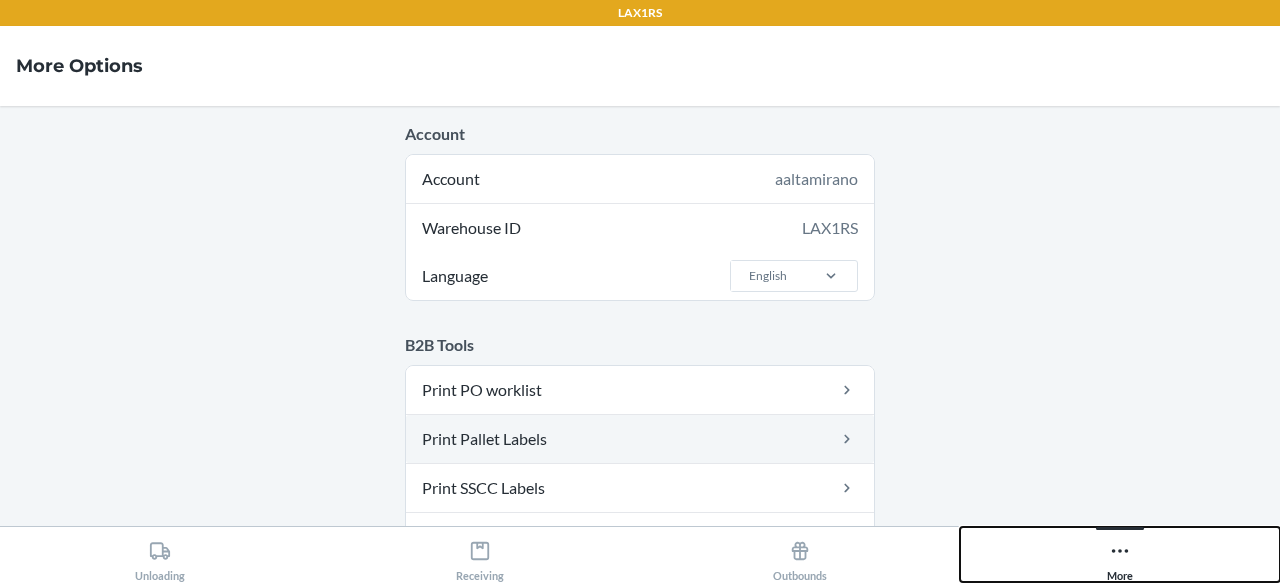 scroll, scrollTop: 242, scrollLeft: 0, axis: vertical 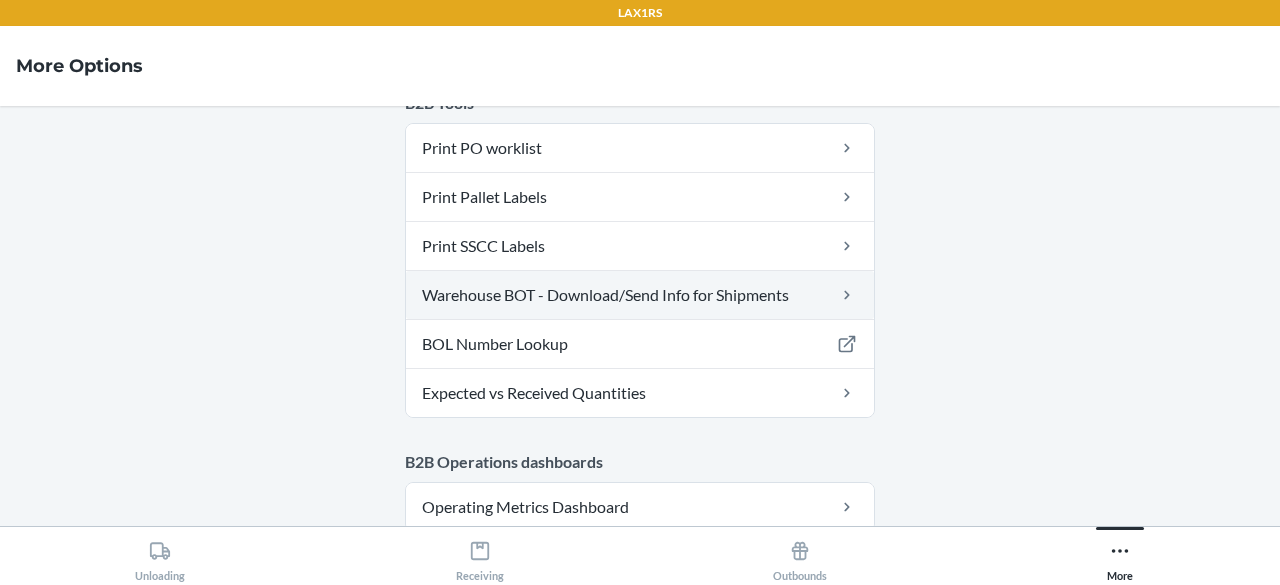 click on "Warehouse BOT - Download/Send Info for Shipments" at bounding box center (640, 295) 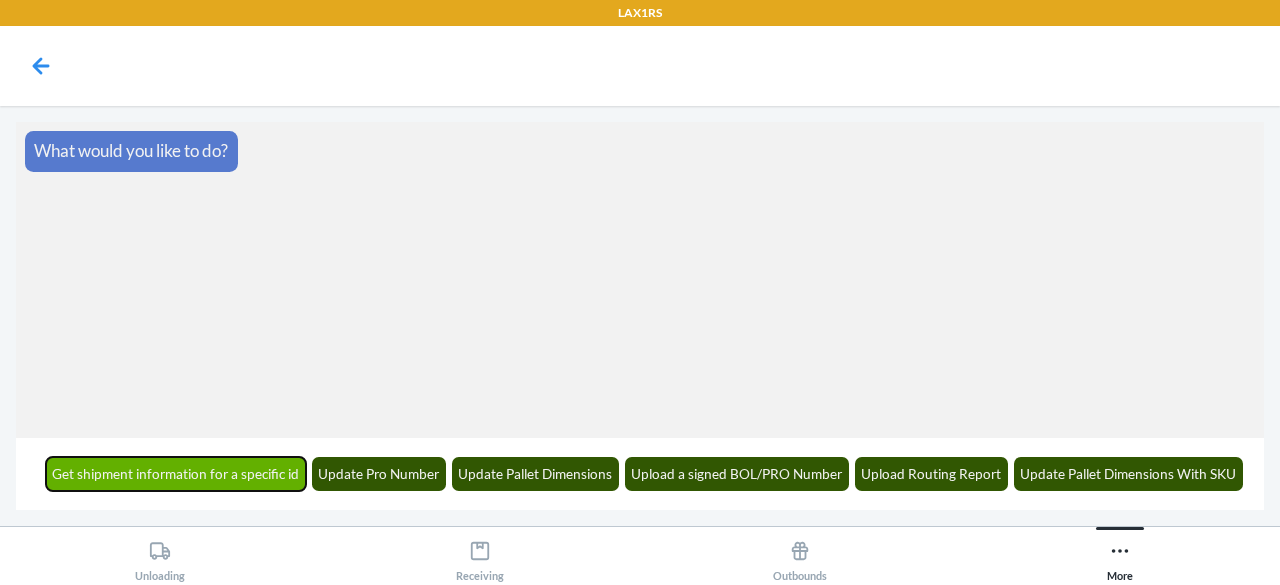 click on "Get shipment information for a specific id" at bounding box center (176, 474) 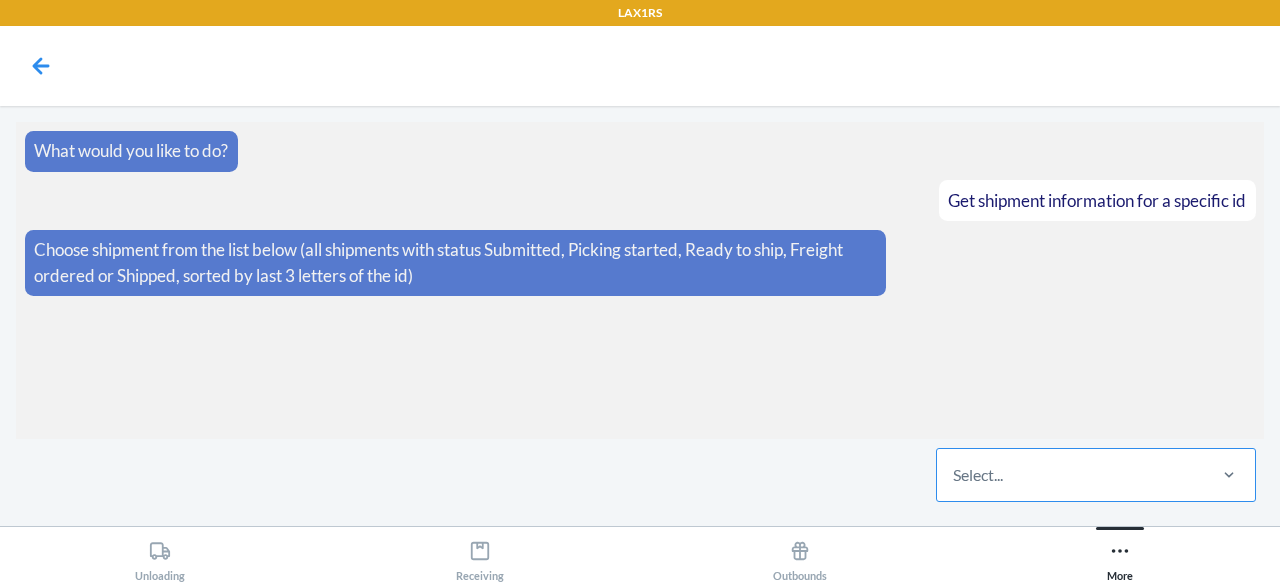 click on "Select..." at bounding box center (978, 475) 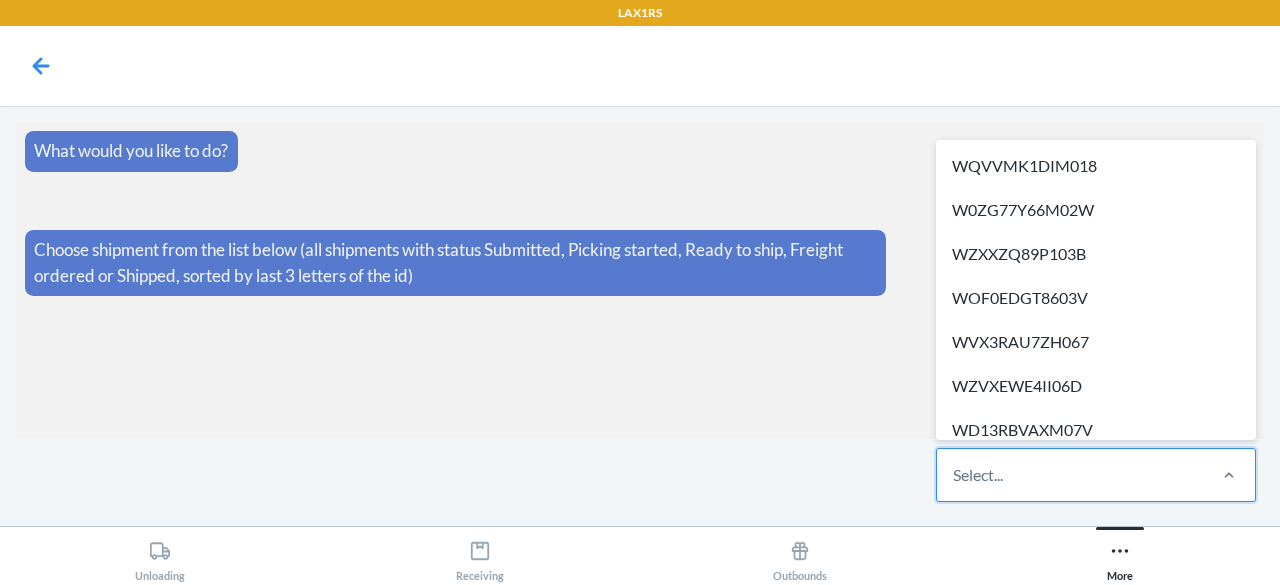 paste on "WVX3RAU7ZH067" 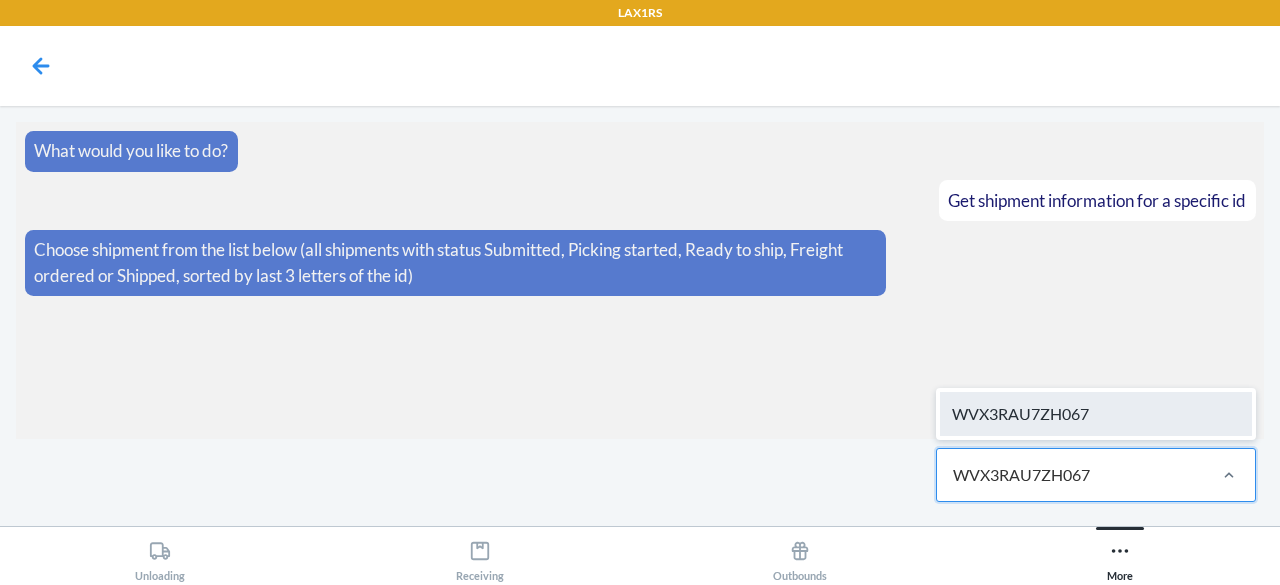 click on "WVX3RAU7ZH067" at bounding box center [1096, 414] 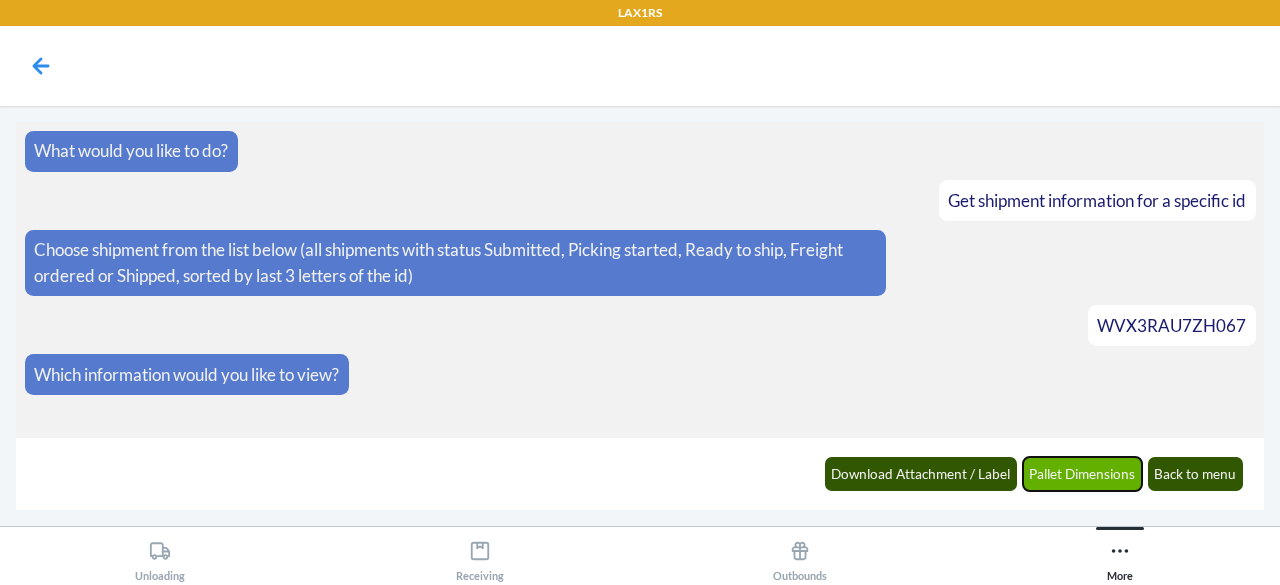 click on "Pallet Dimensions" at bounding box center [1083, 474] 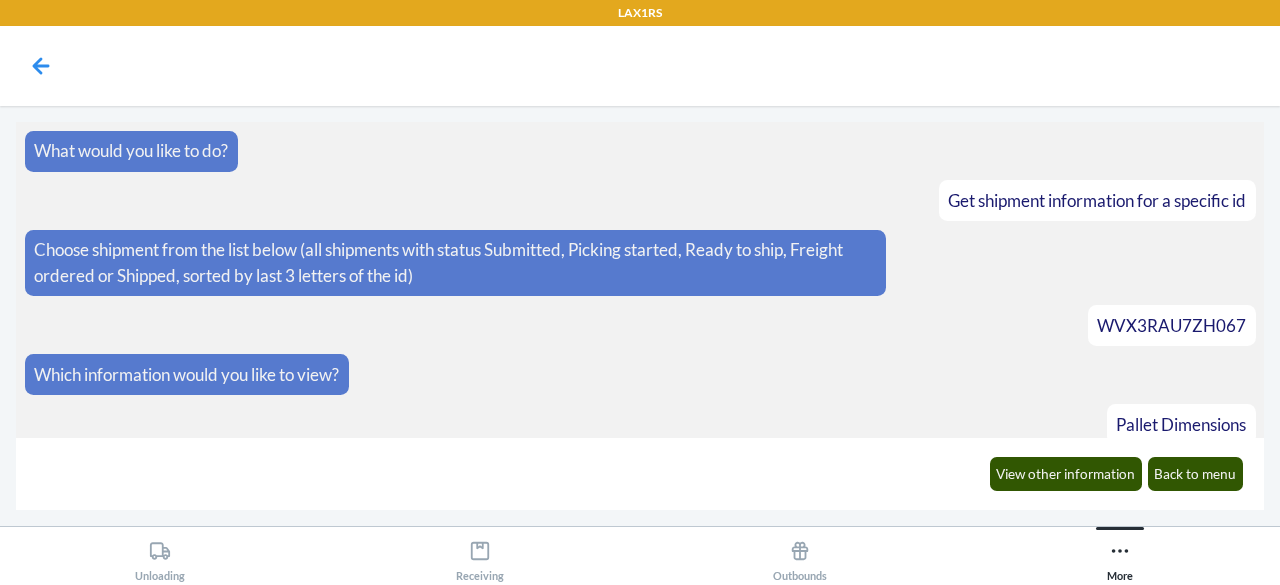 scroll, scrollTop: 60, scrollLeft: 0, axis: vertical 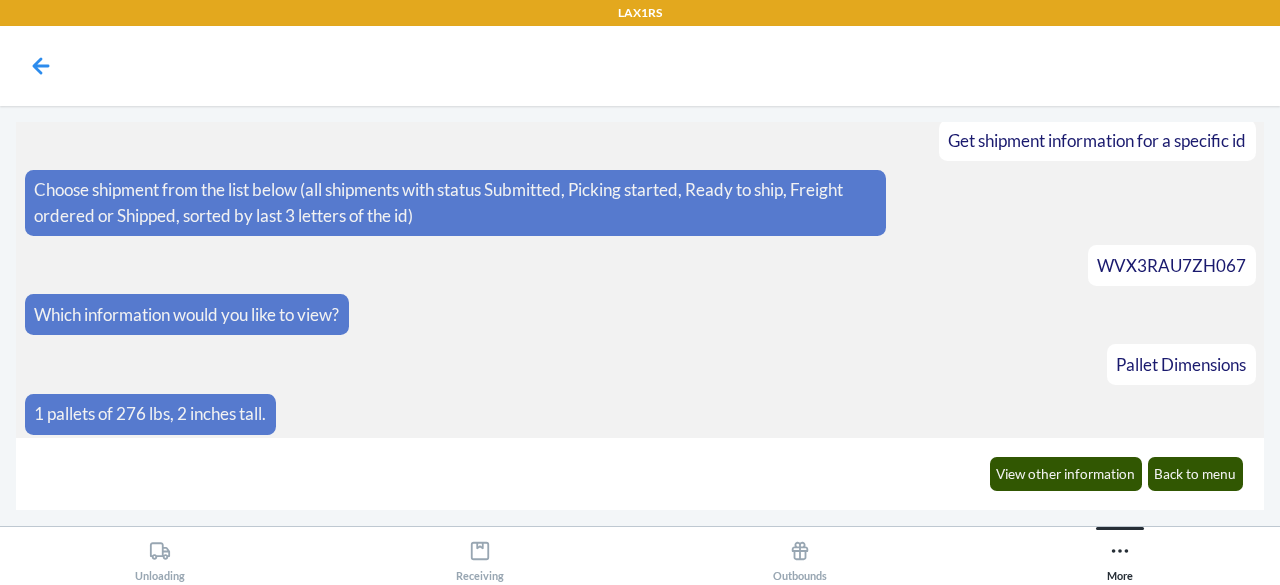click on "View other information Back to menu" at bounding box center [1116, 473] 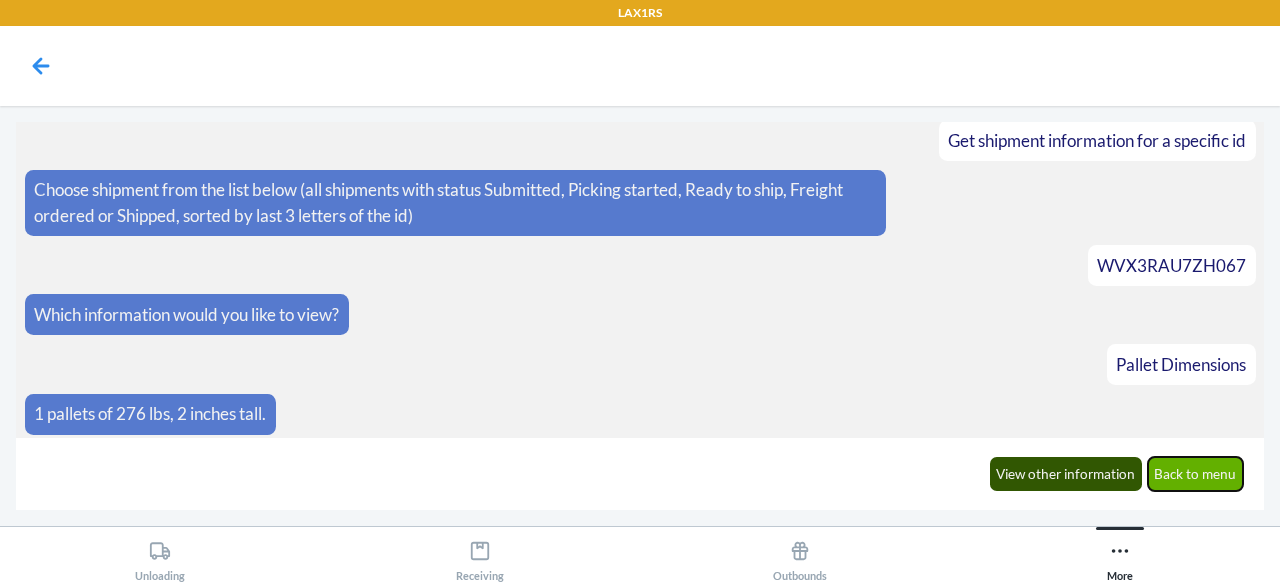 click on "Back to menu" at bounding box center (1196, 474) 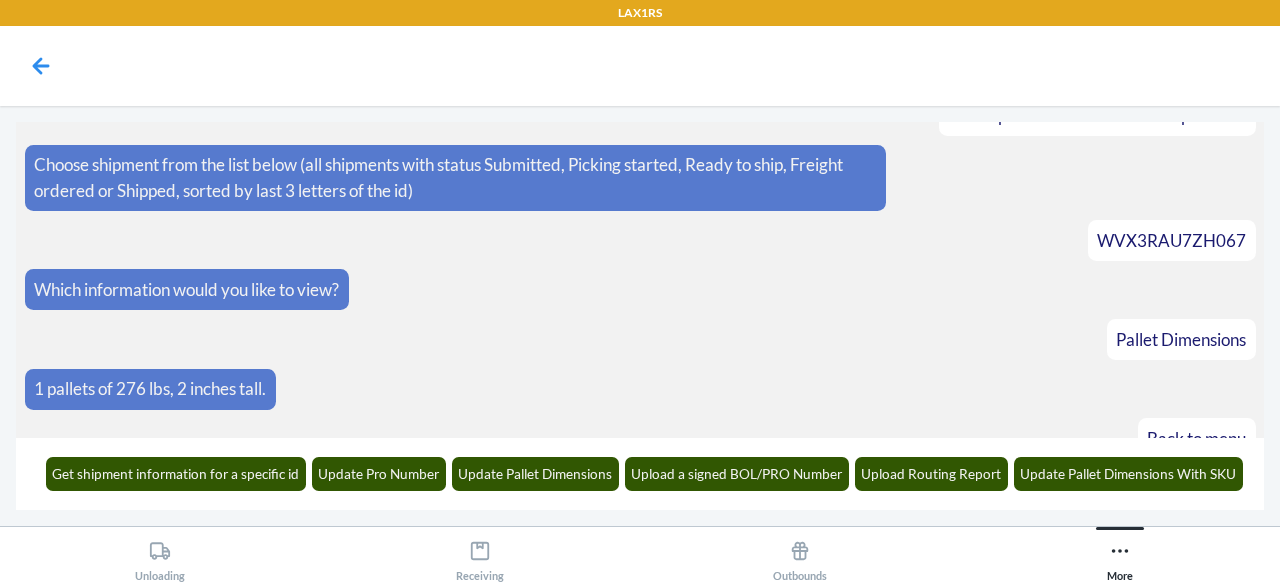 scroll, scrollTop: 157, scrollLeft: 0, axis: vertical 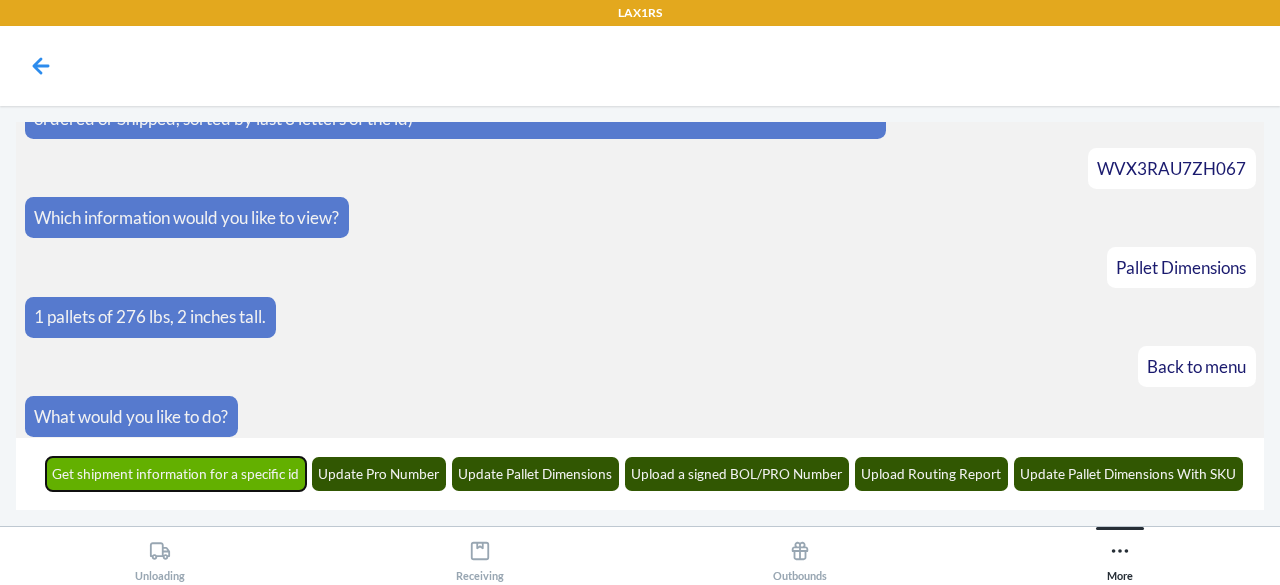 click on "Get shipment information for a specific id" at bounding box center (176, 474) 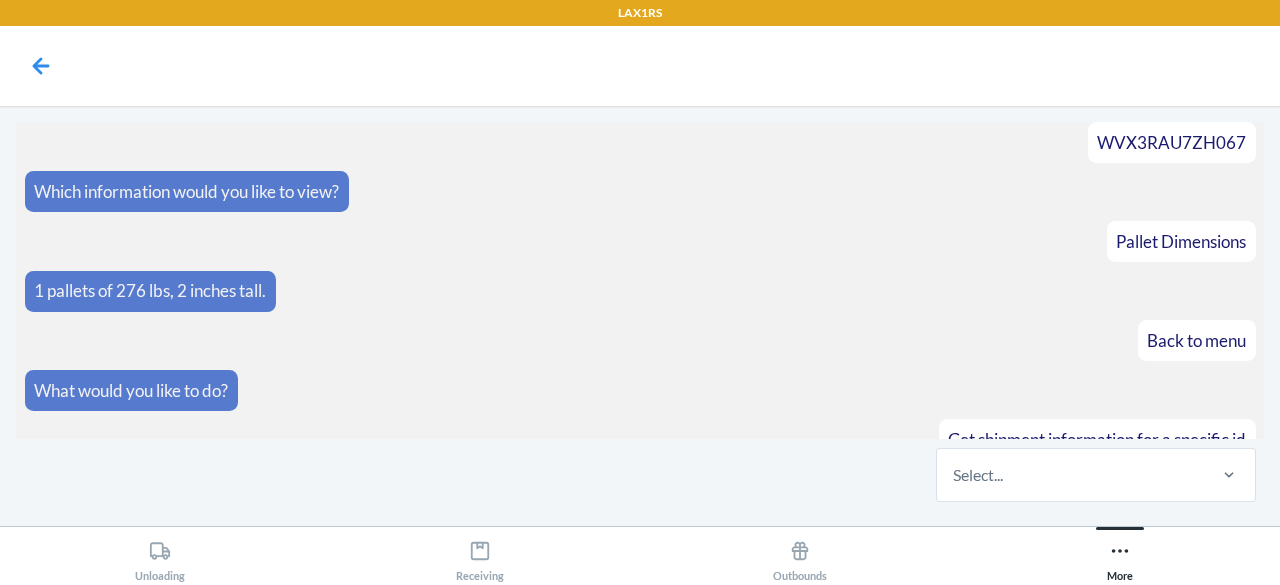 scroll, scrollTop: 279, scrollLeft: 0, axis: vertical 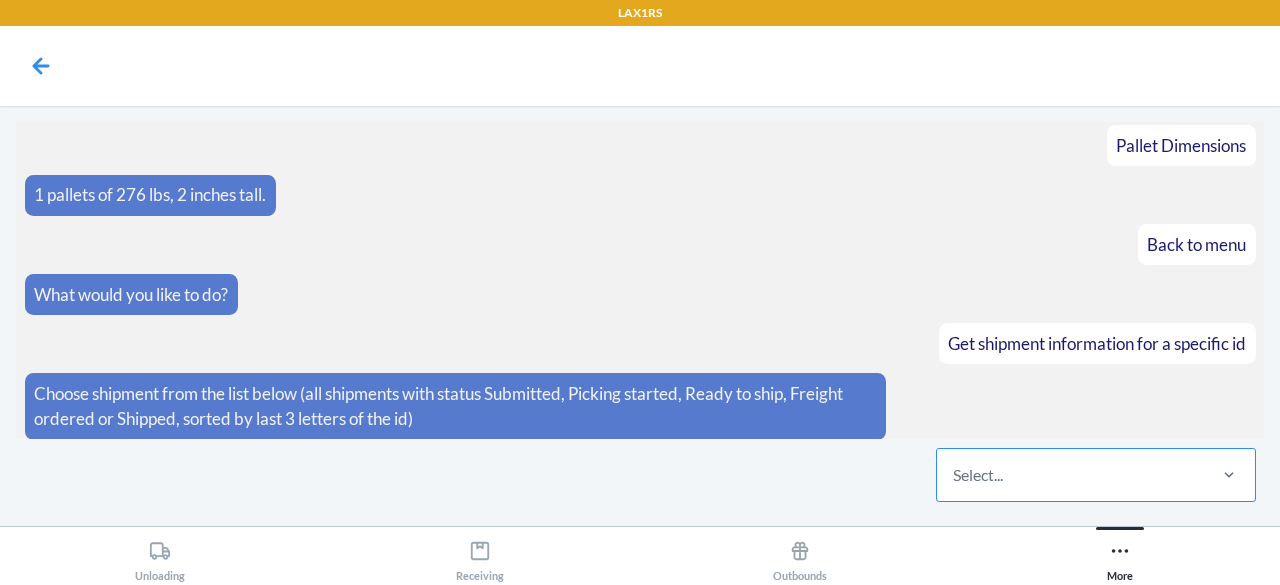click on "Select..." at bounding box center (1070, 475) 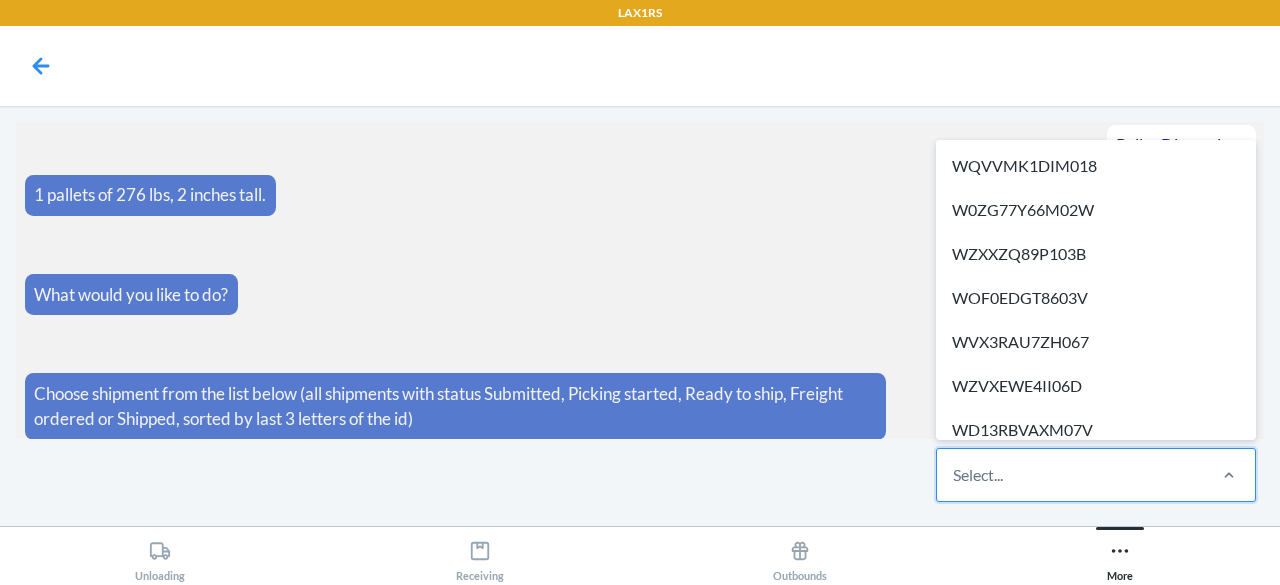 paste on "W0VHQ2KQA8KT9" 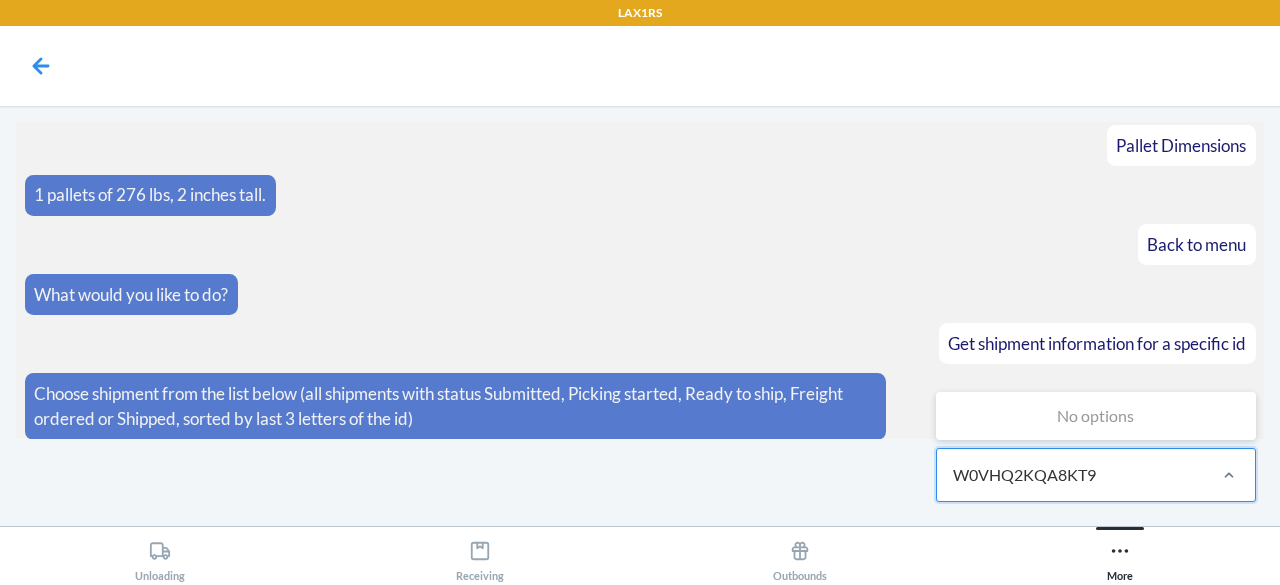 type on "W0VHQ2KQA8KT9" 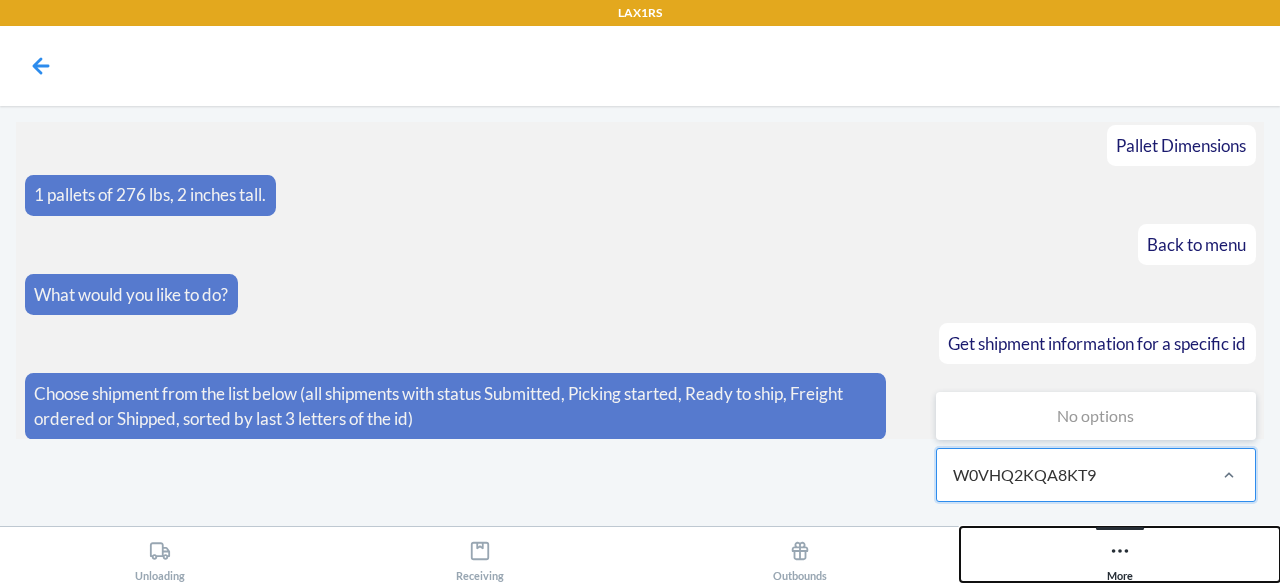type 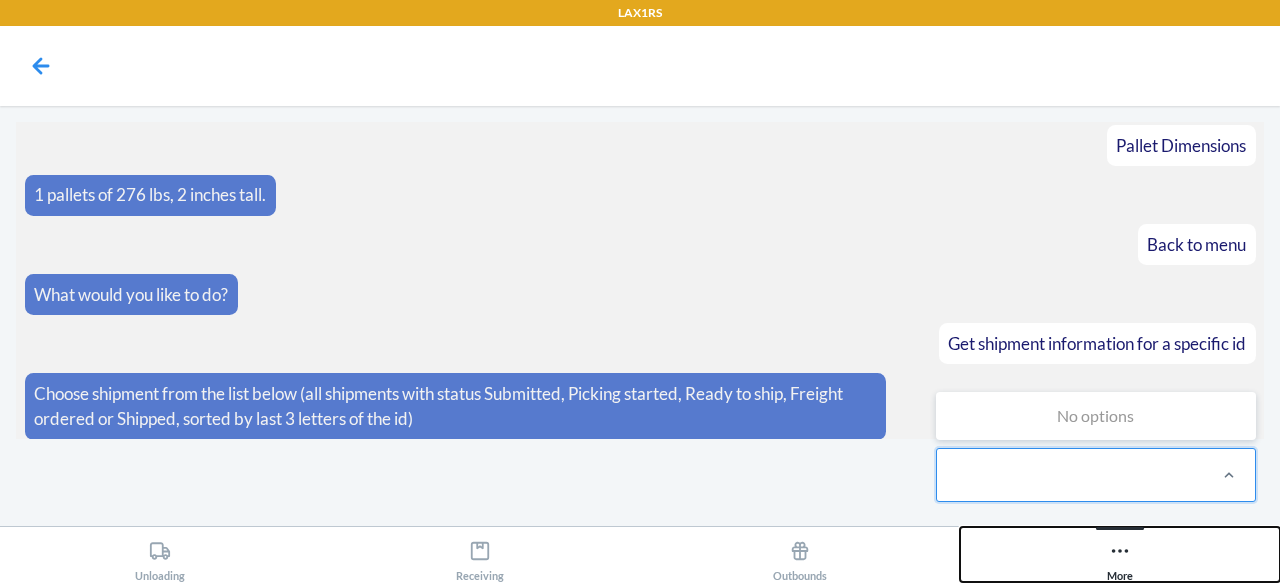 click on "More" at bounding box center [1120, 554] 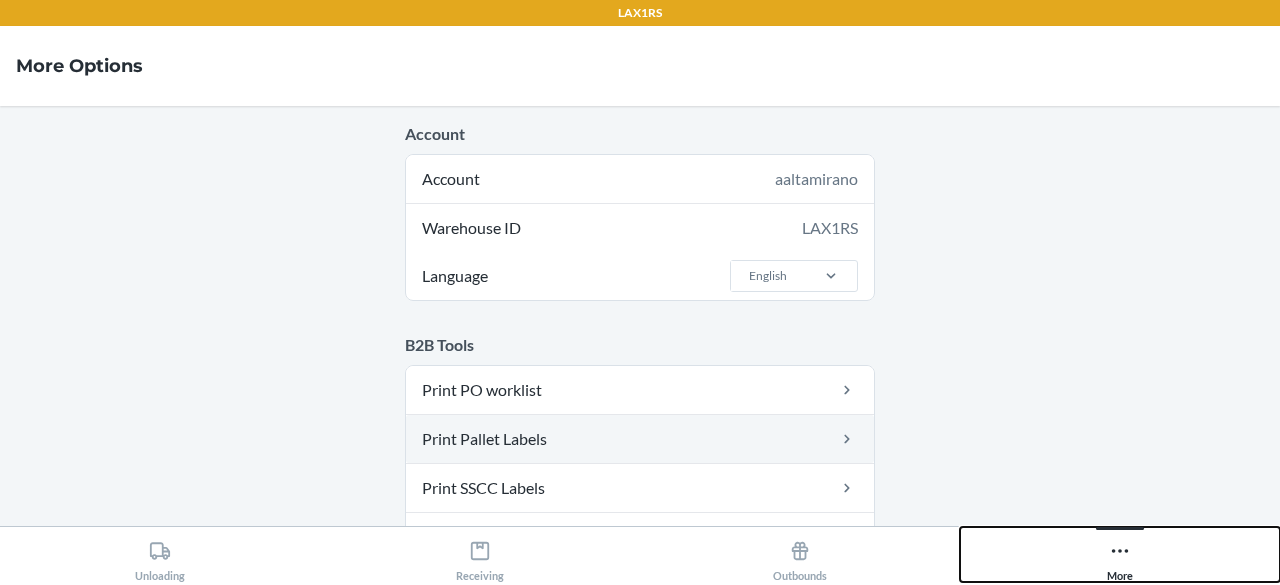 scroll, scrollTop: 339, scrollLeft: 0, axis: vertical 